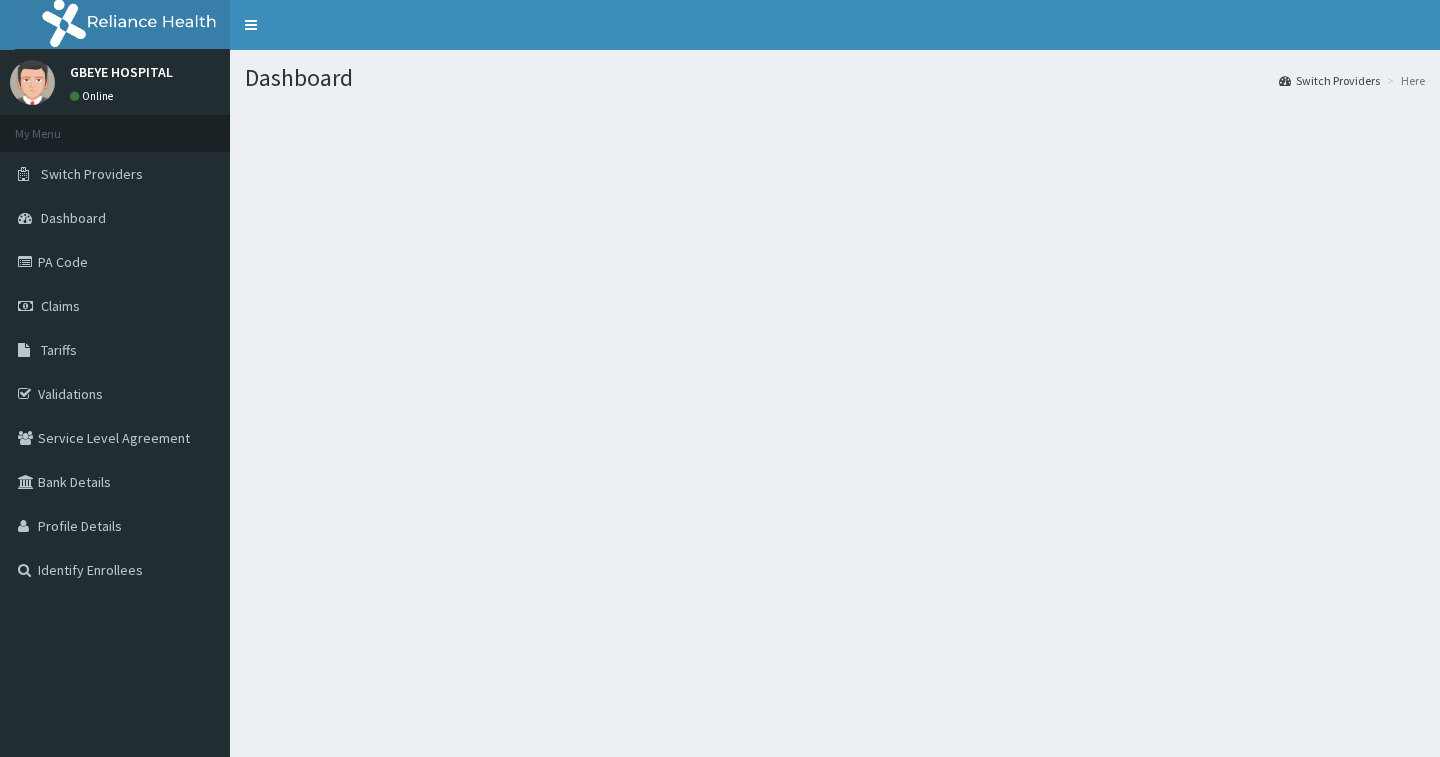 scroll, scrollTop: 0, scrollLeft: 0, axis: both 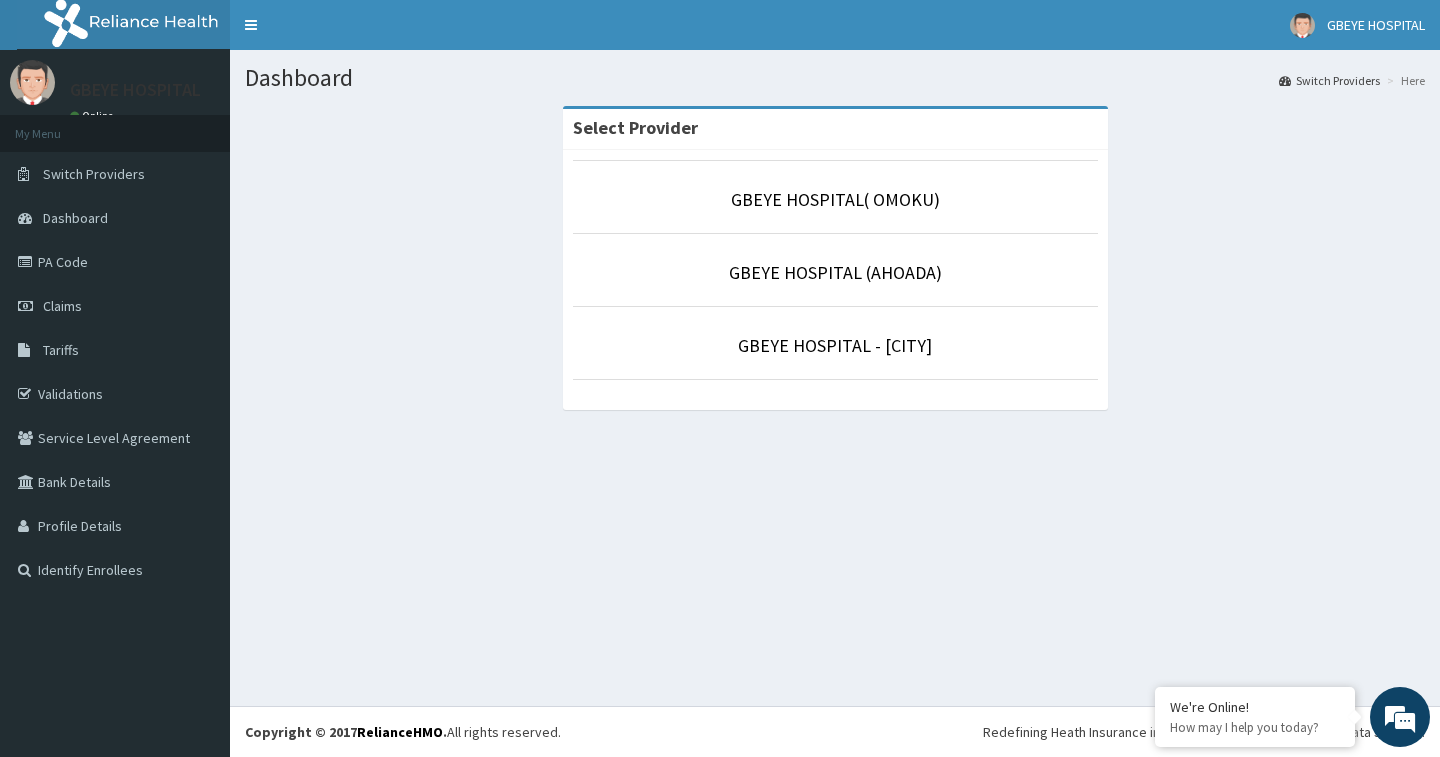 click on "GBEYE HOSPITAL ([CITY])" at bounding box center (835, 343) 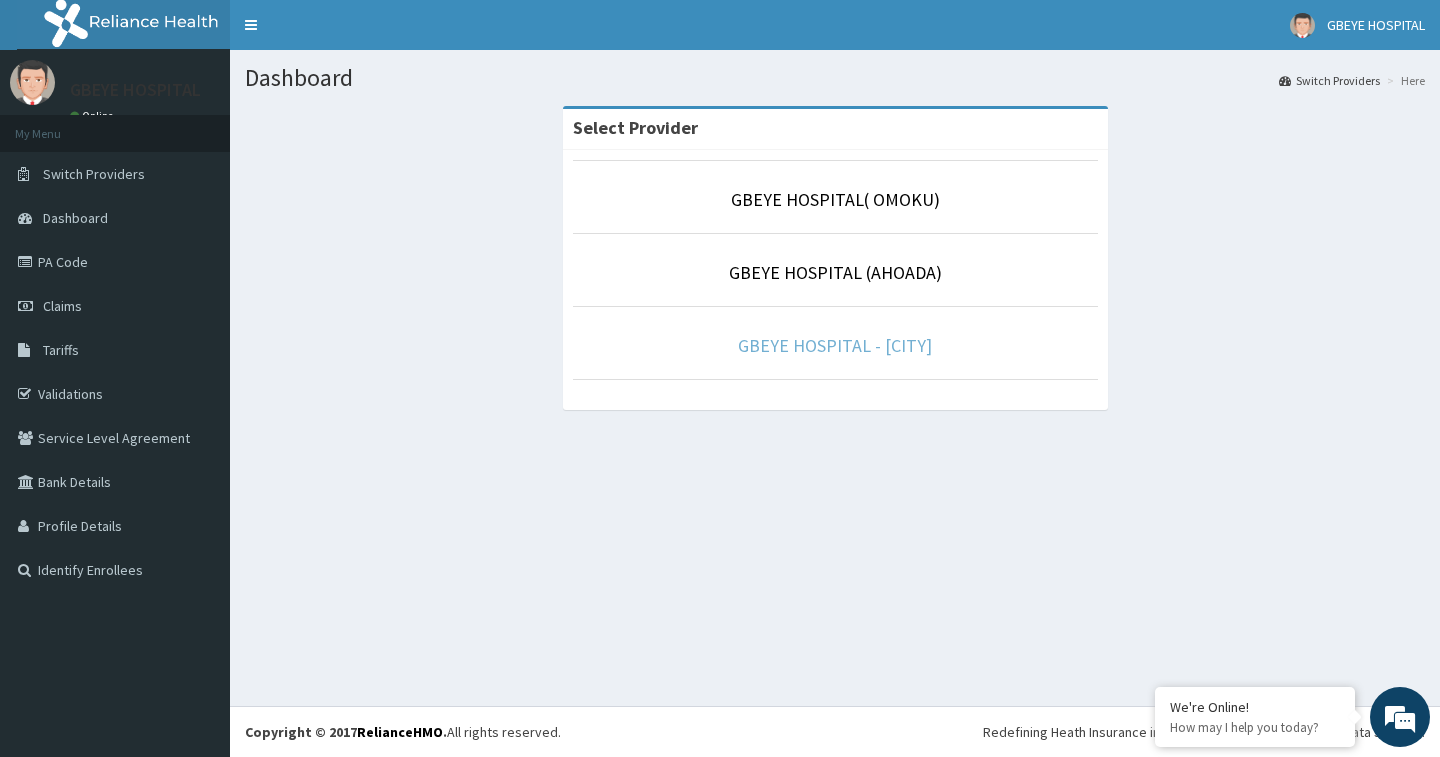 click on "GBEYE HOSPITAL ( PORTHARCOURT)" at bounding box center (835, 345) 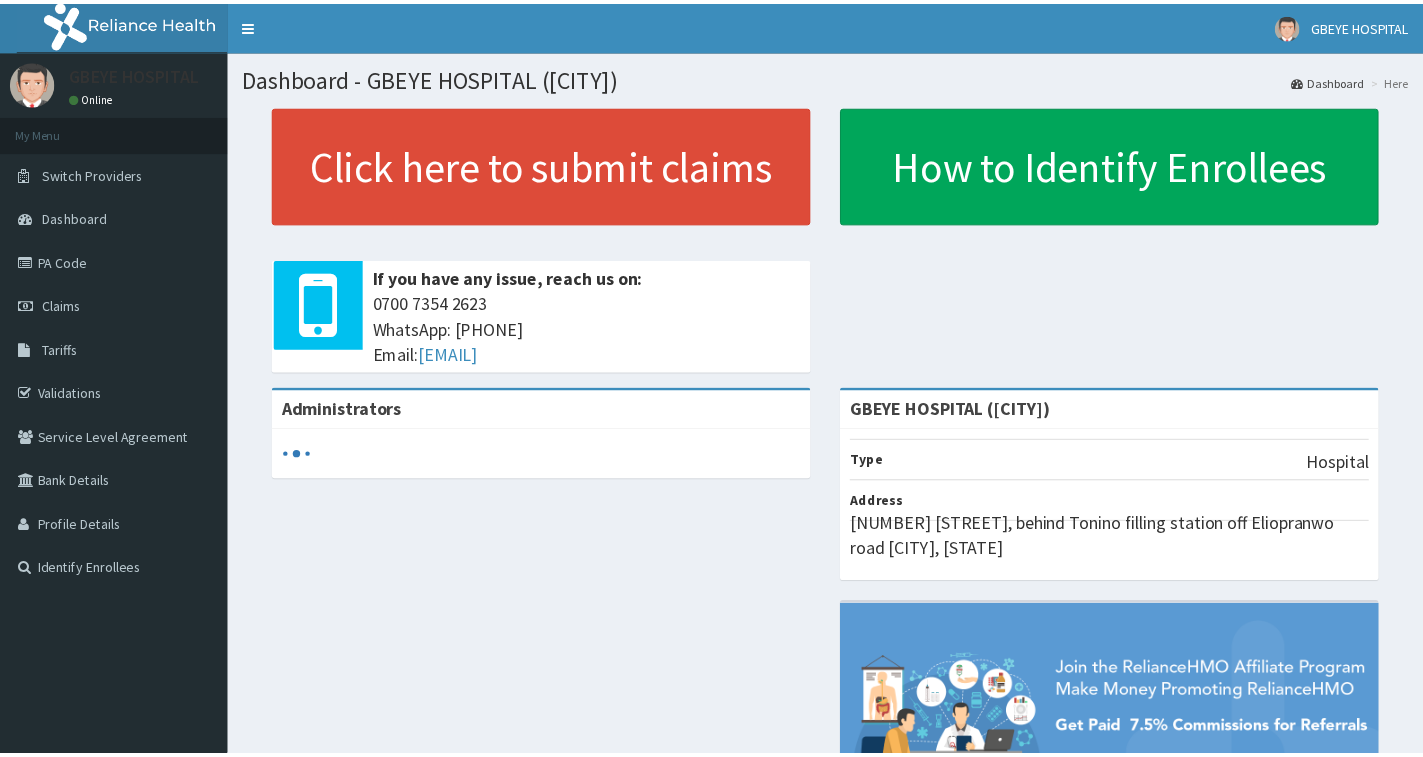 scroll, scrollTop: 0, scrollLeft: 0, axis: both 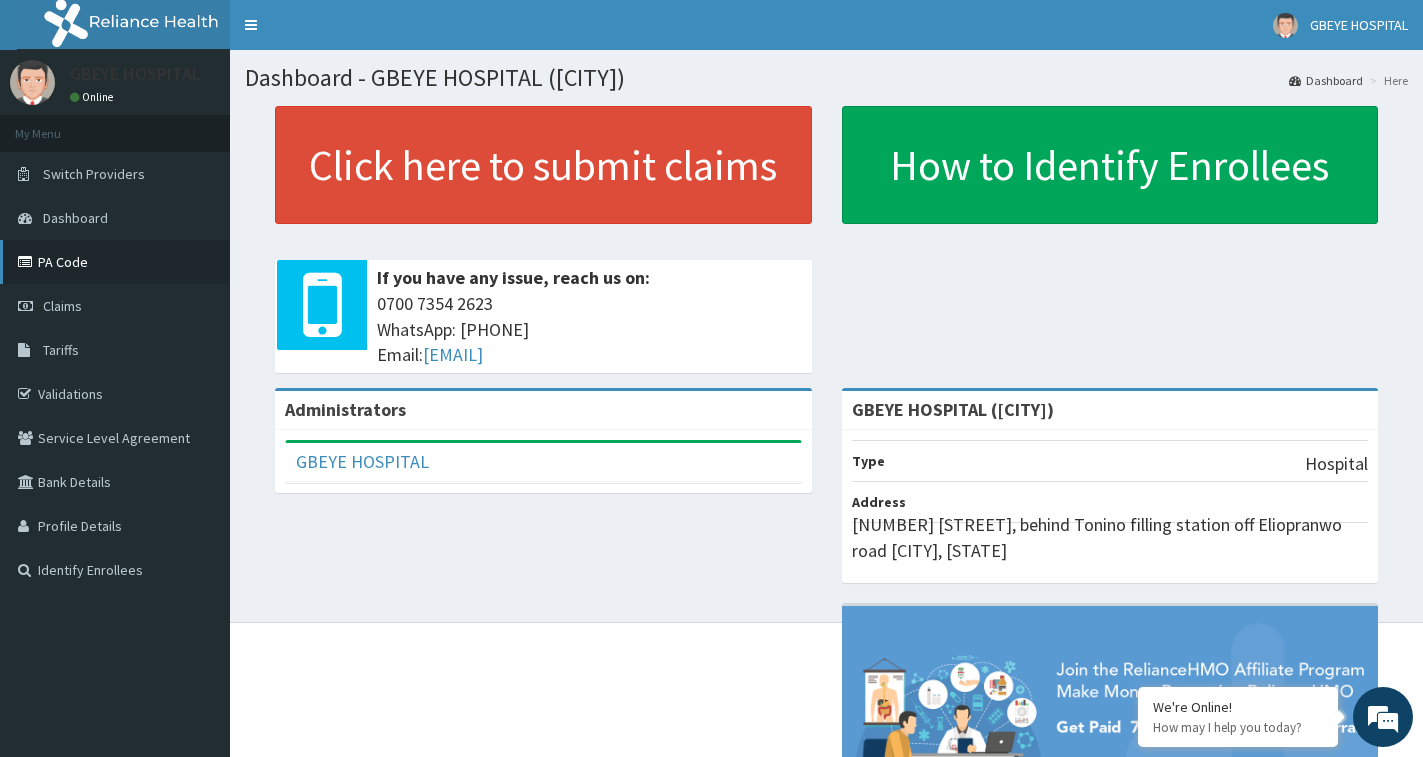 click on "PA Code" at bounding box center (115, 262) 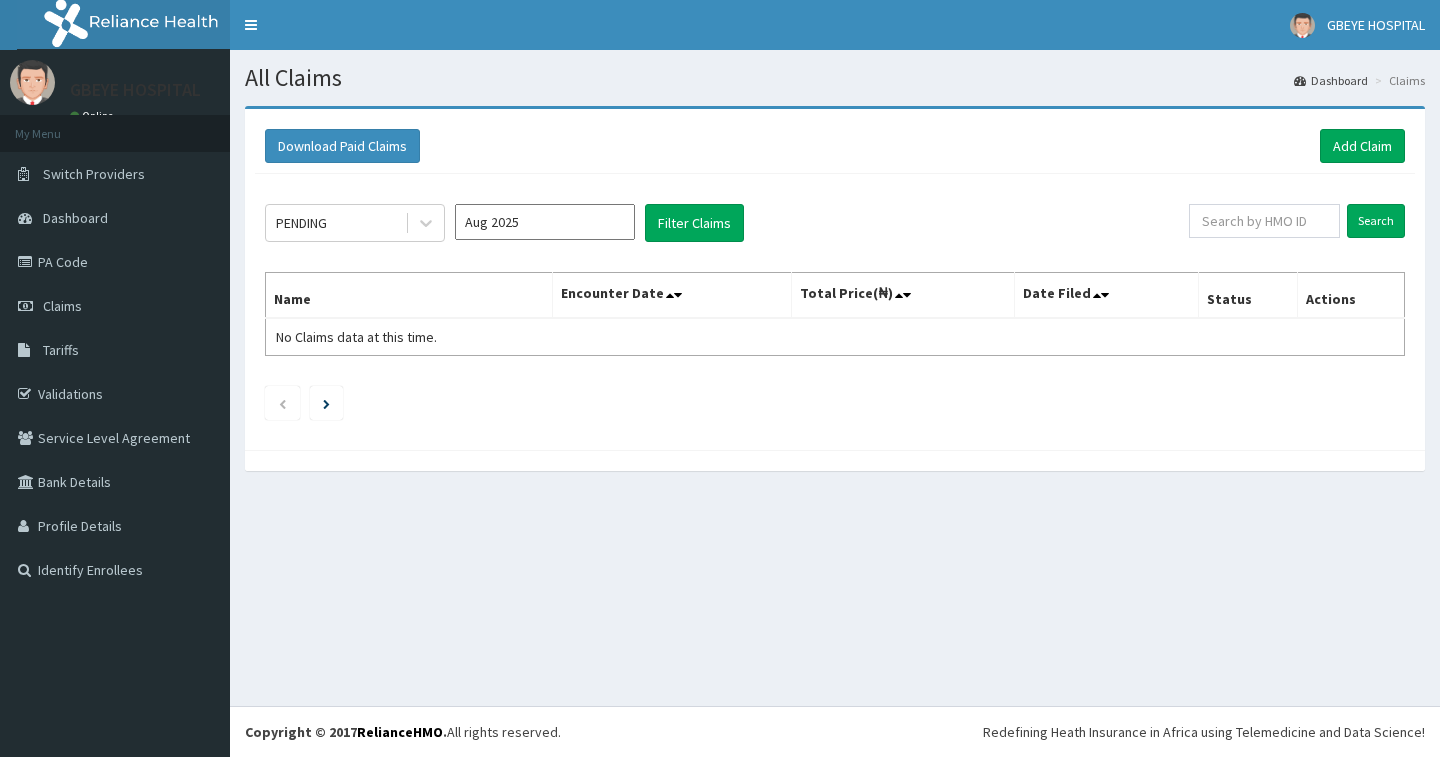 scroll, scrollTop: 0, scrollLeft: 0, axis: both 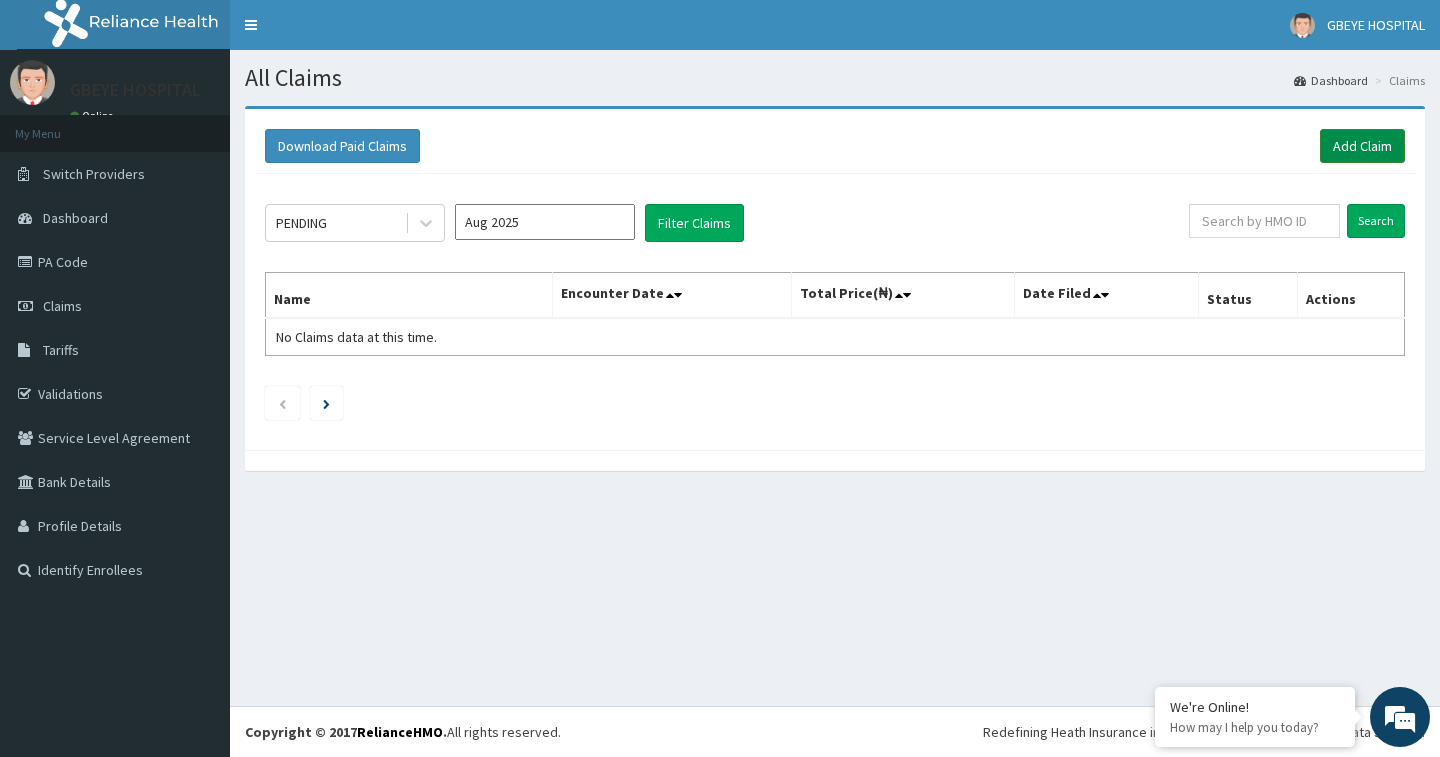 click on "Add Claim" at bounding box center (1362, 146) 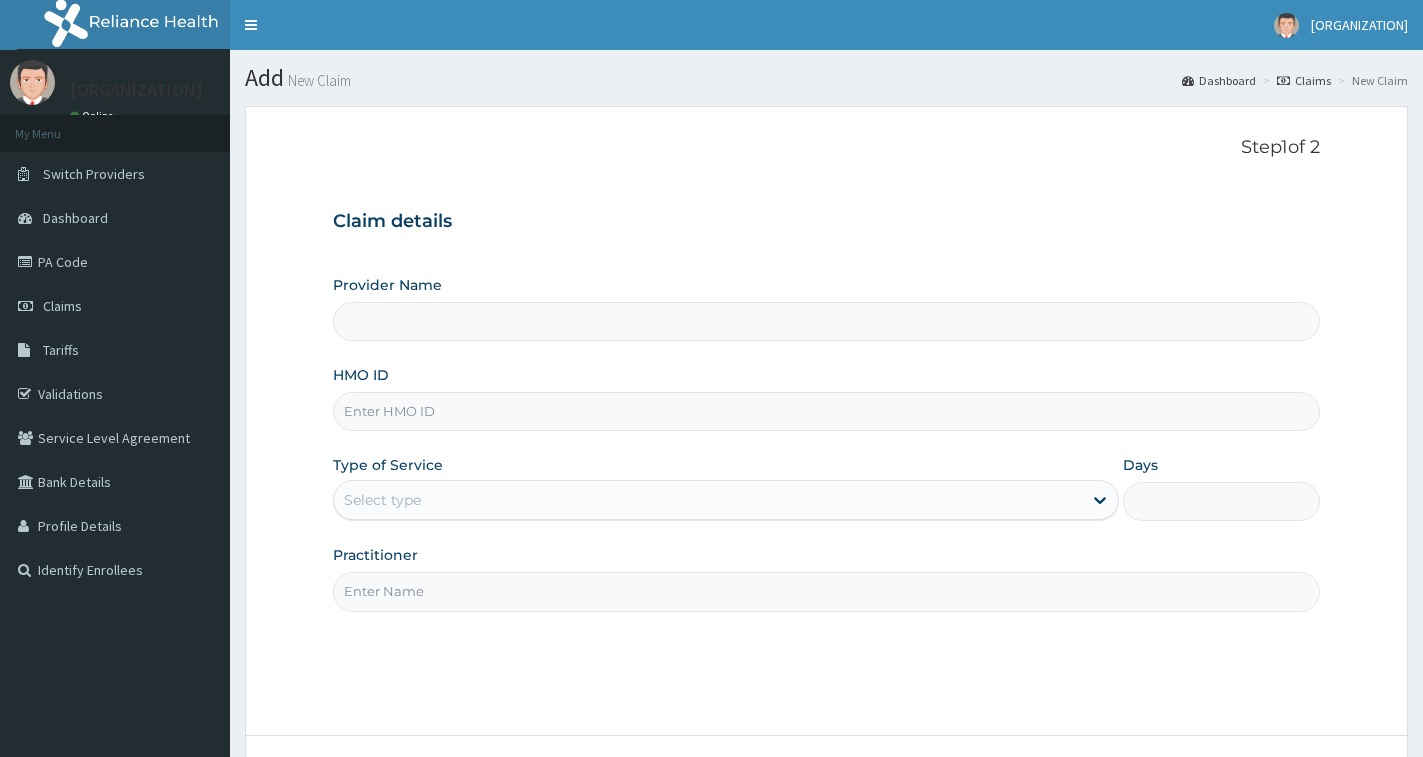 scroll, scrollTop: 0, scrollLeft: 0, axis: both 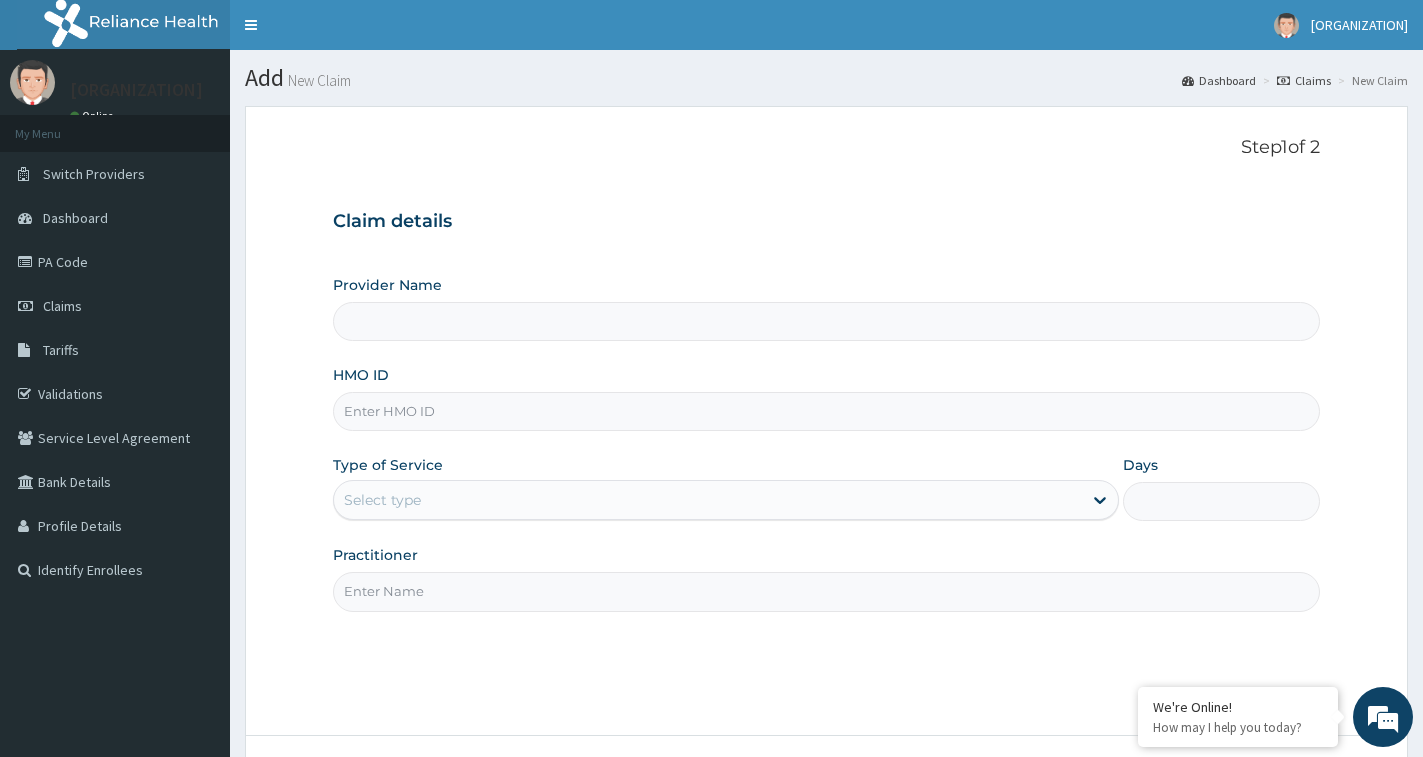 type on "[ORGANIZATION] ([CITY])" 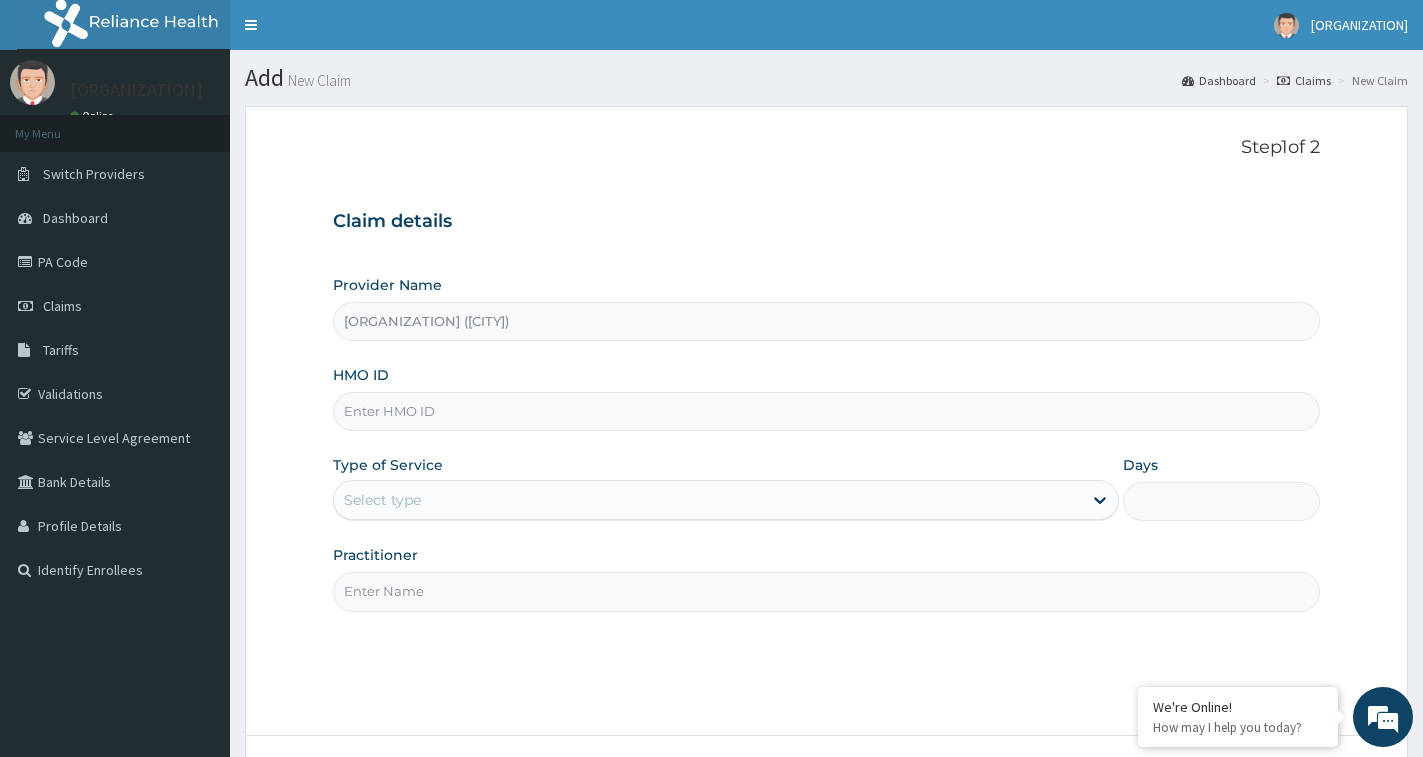 drag, startPoint x: 419, startPoint y: 419, endPoint x: 383, endPoint y: 402, distance: 39.812057 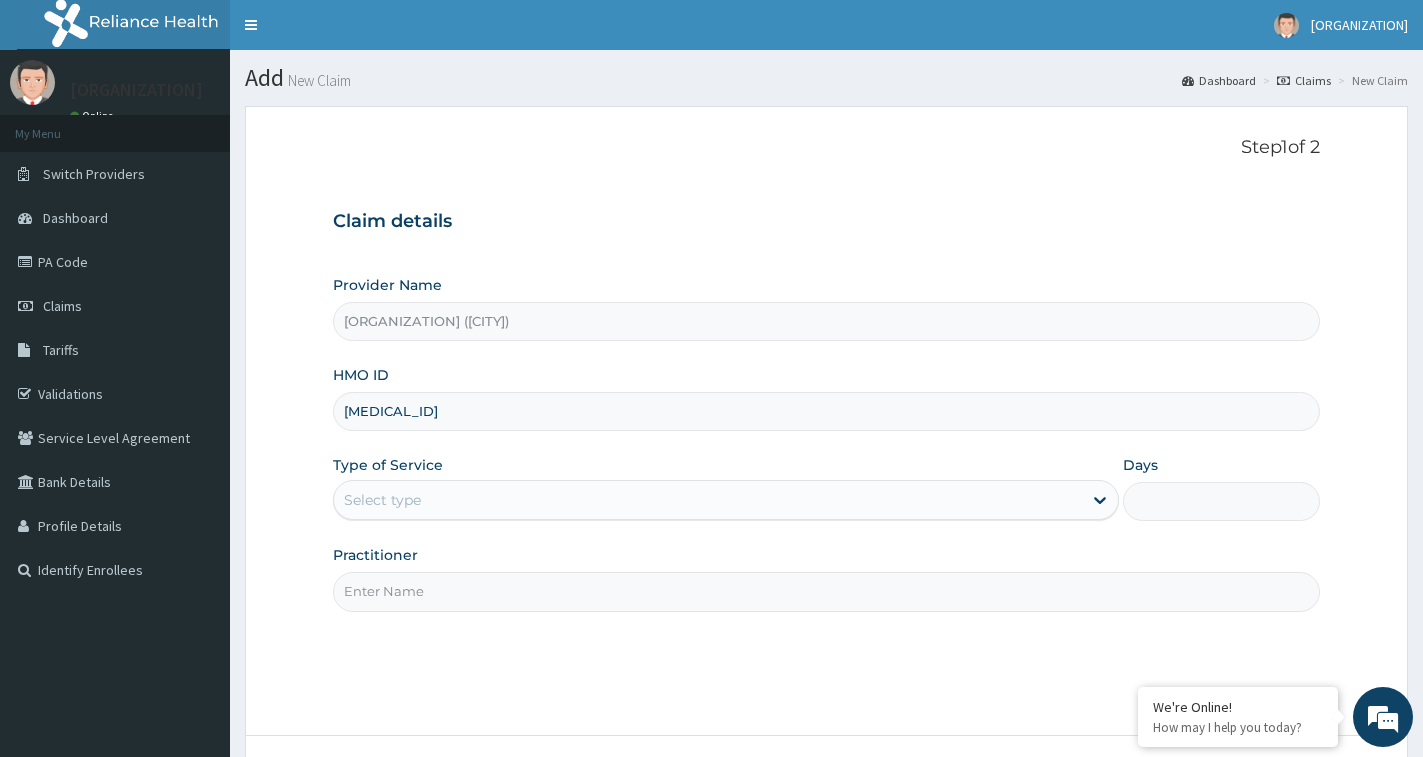 click on "TMD/10045/A" at bounding box center [826, 411] 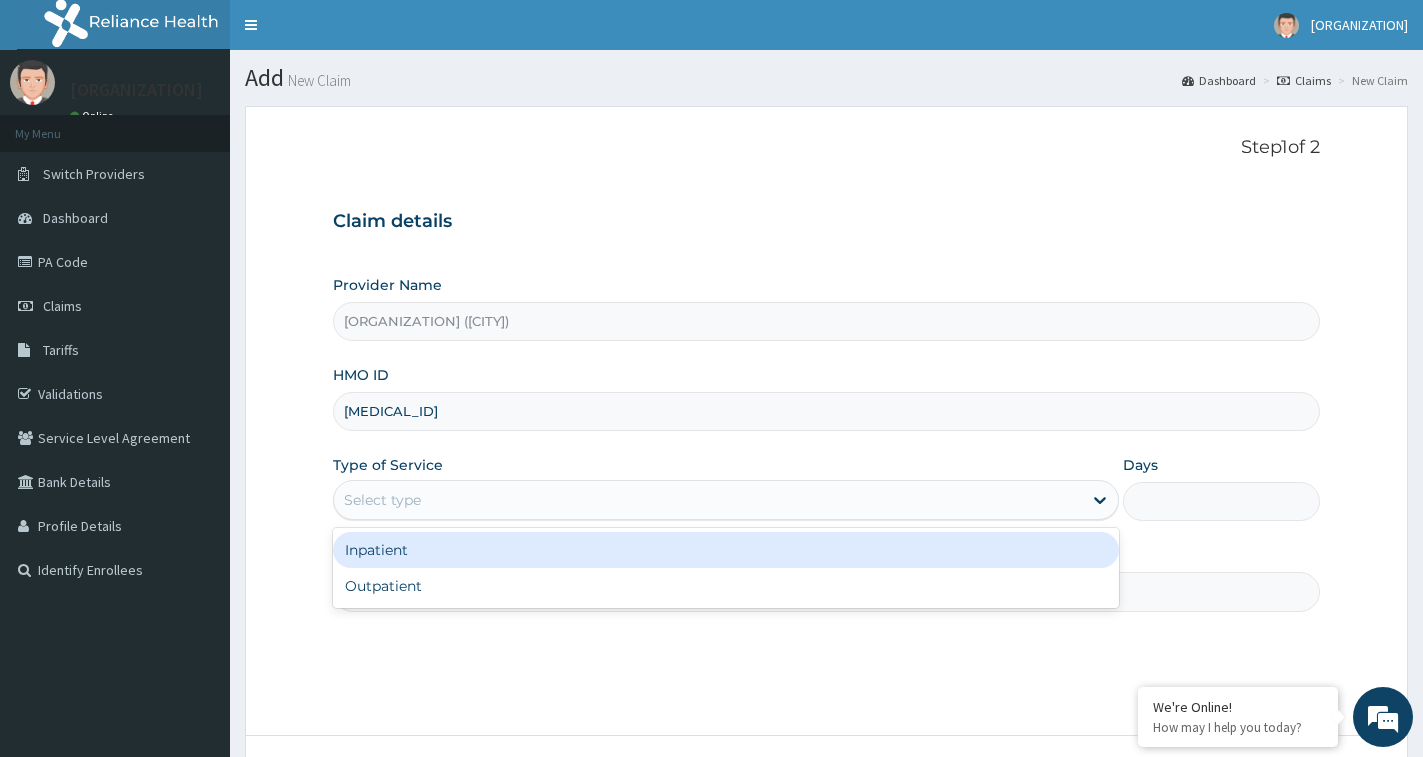click on "Select type" at bounding box center [708, 500] 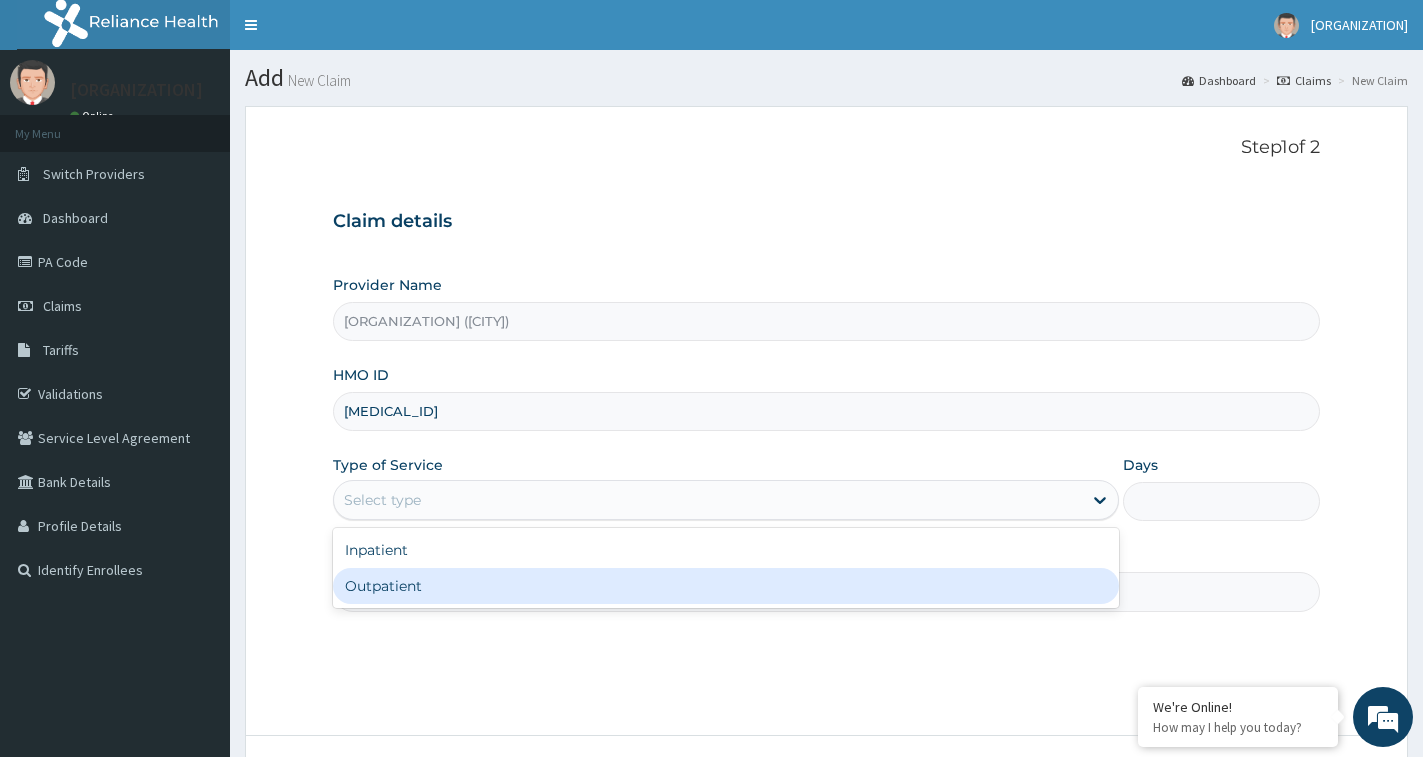 click on "Outpatient" at bounding box center (726, 586) 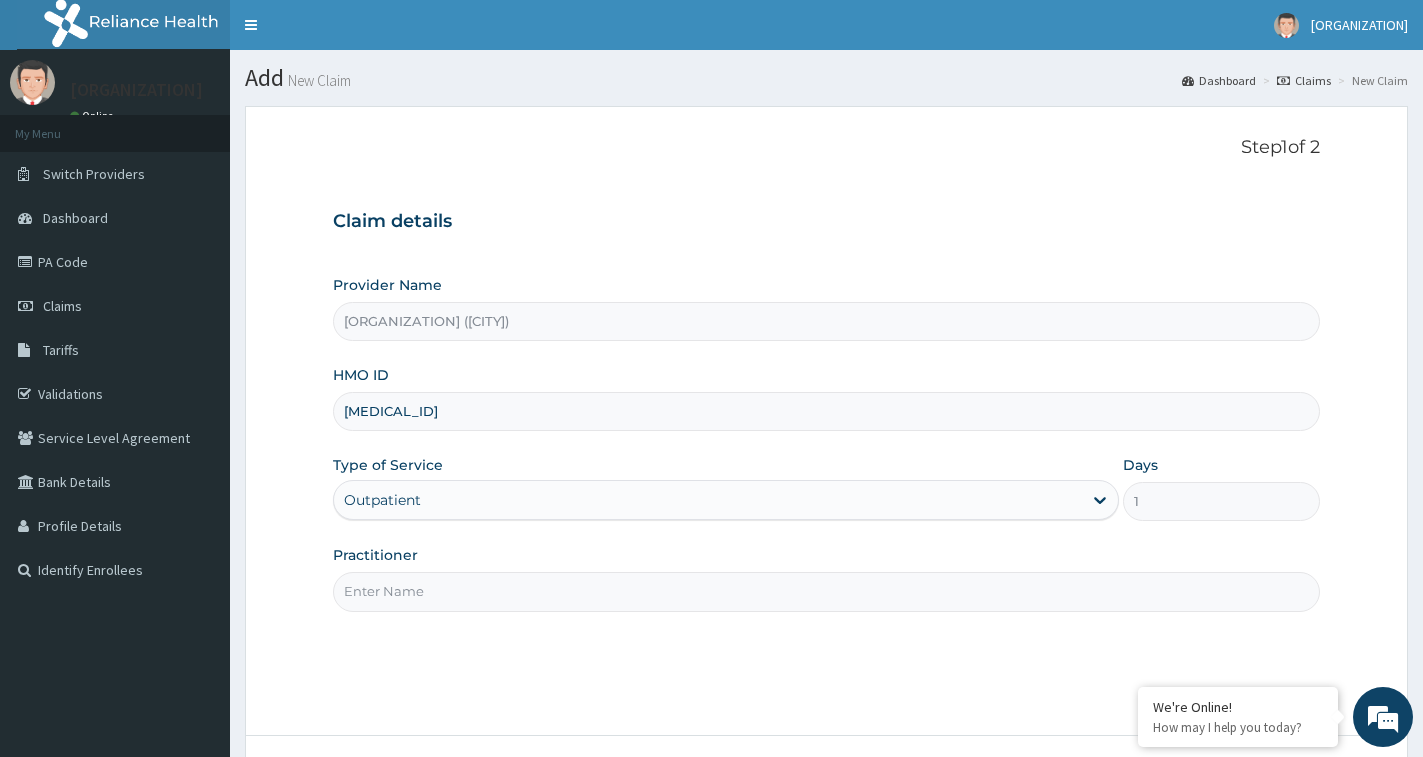 click on "Practitioner" at bounding box center [826, 591] 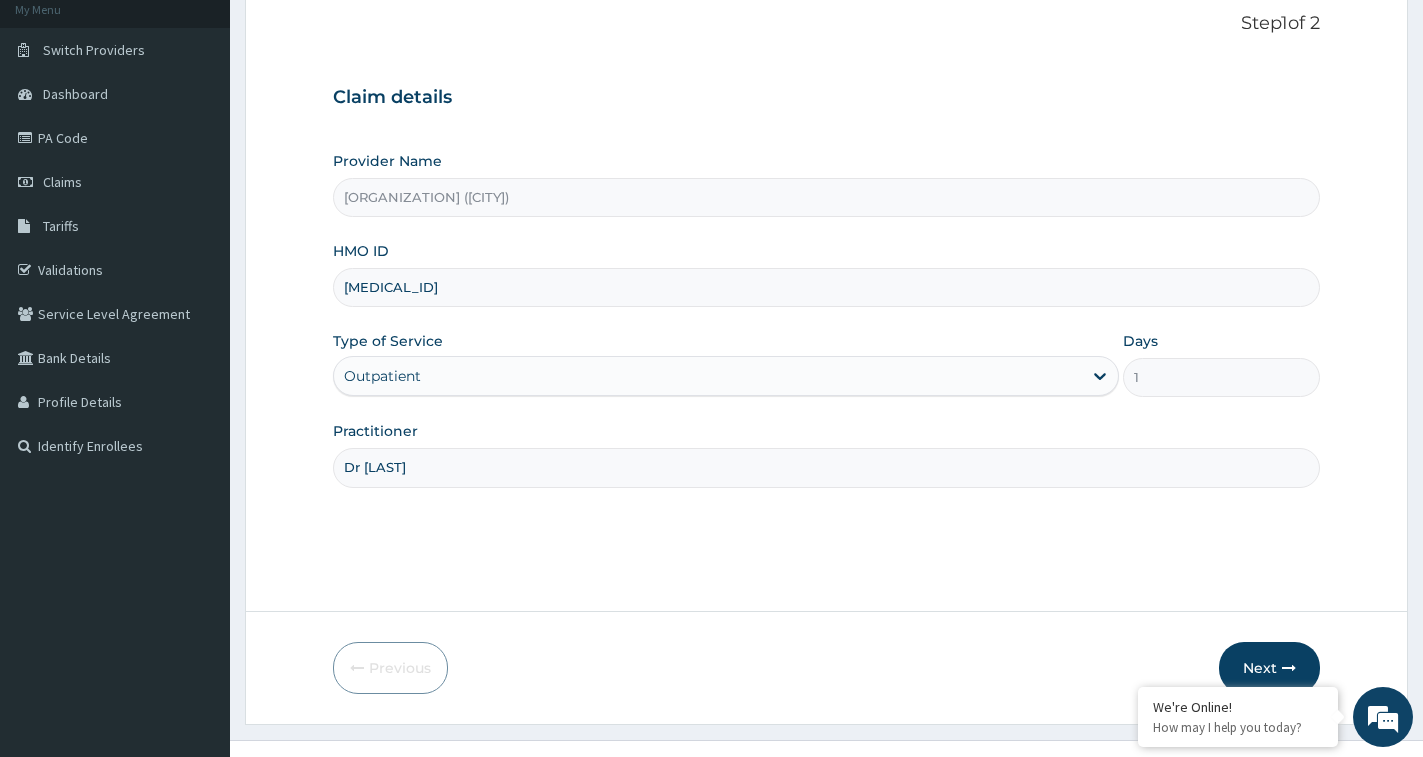 scroll, scrollTop: 134, scrollLeft: 0, axis: vertical 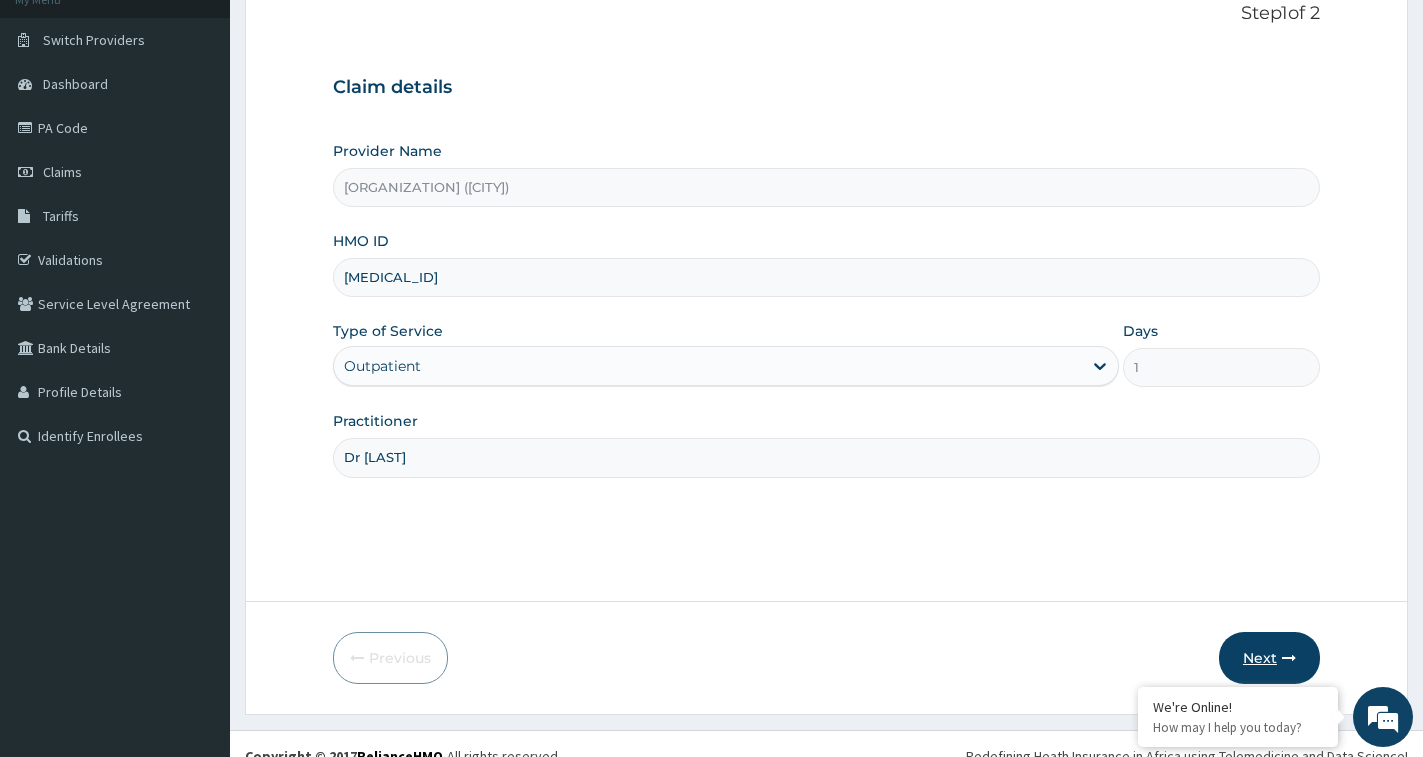 type on "Dr Ucheoha" 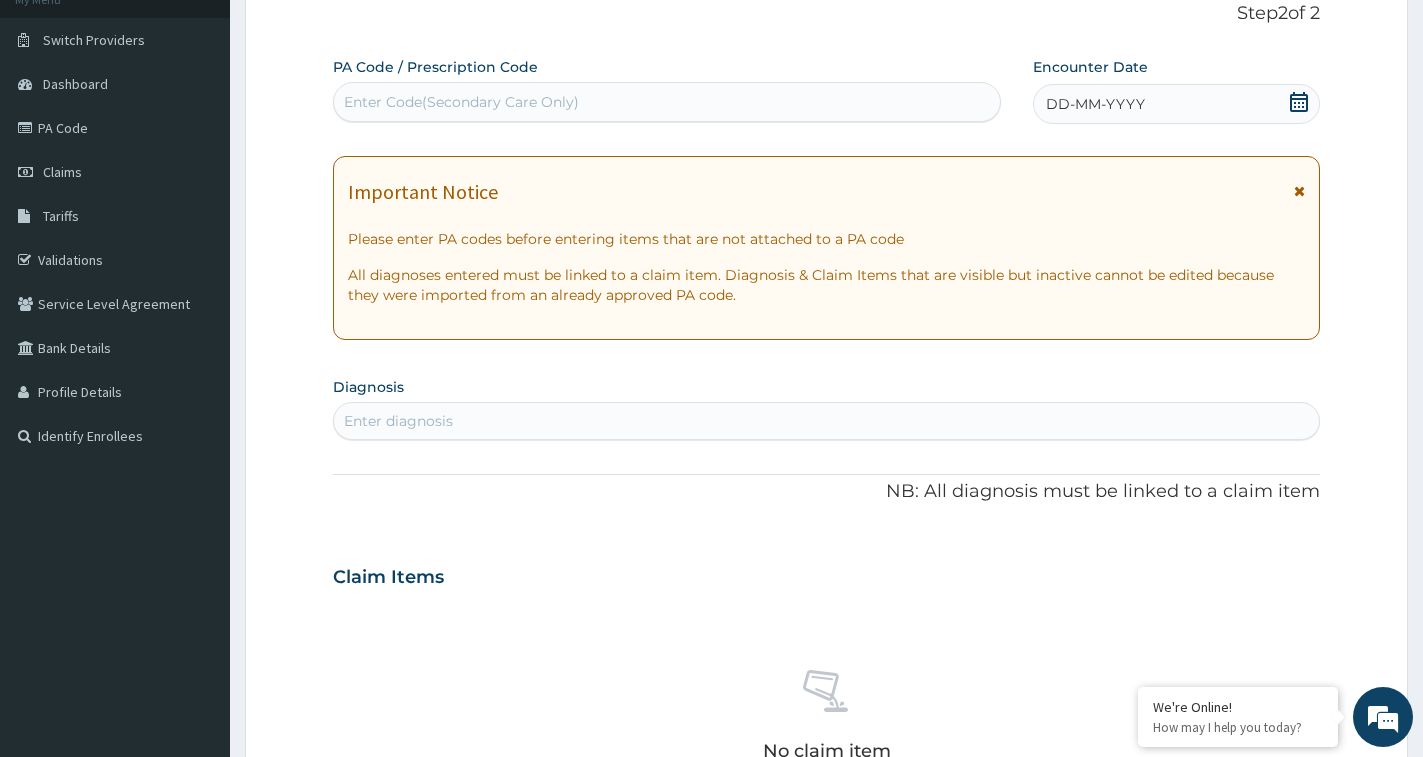 click on "Enter Code(Secondary Care Only)" at bounding box center (461, 102) 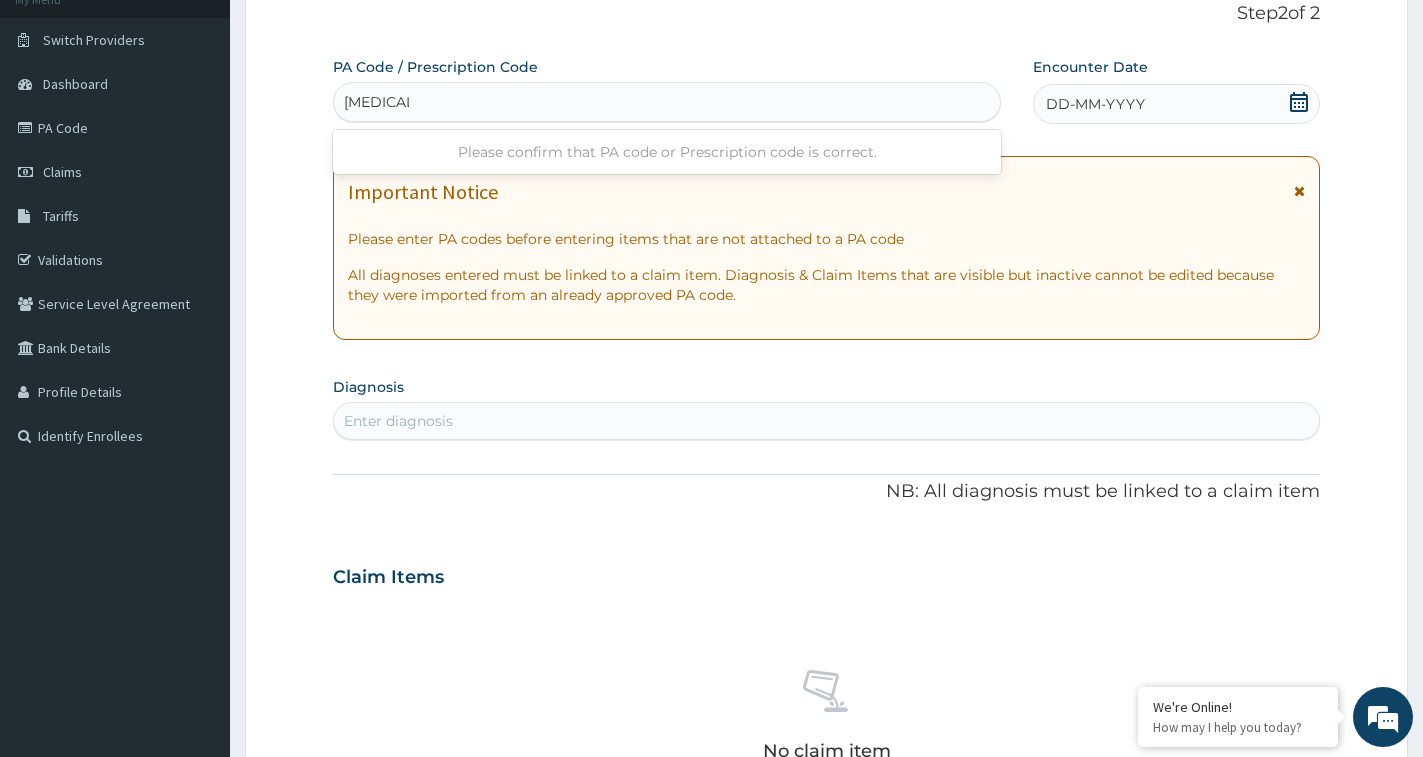 type on "PA/95ABFF" 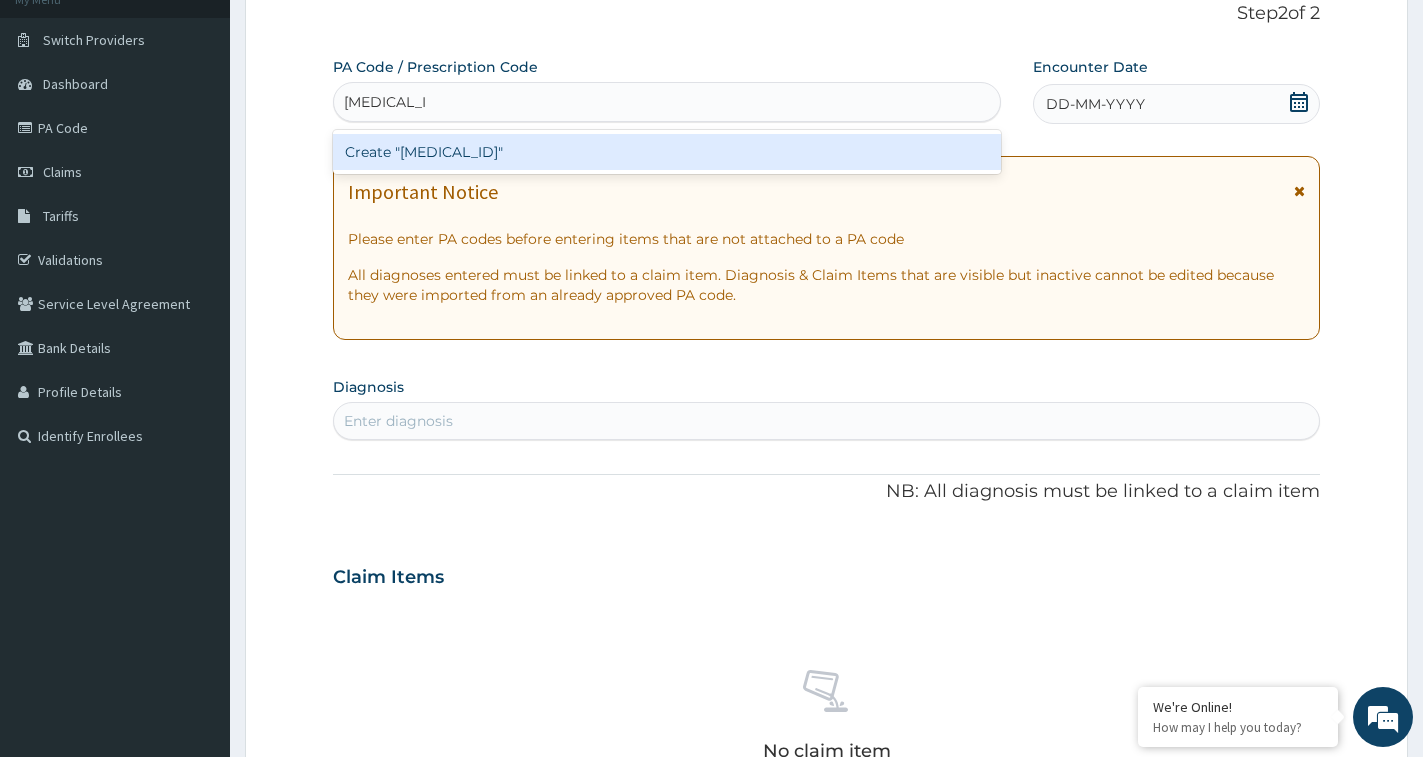 click on "Create "PA/95ABFF"" at bounding box center [667, 152] 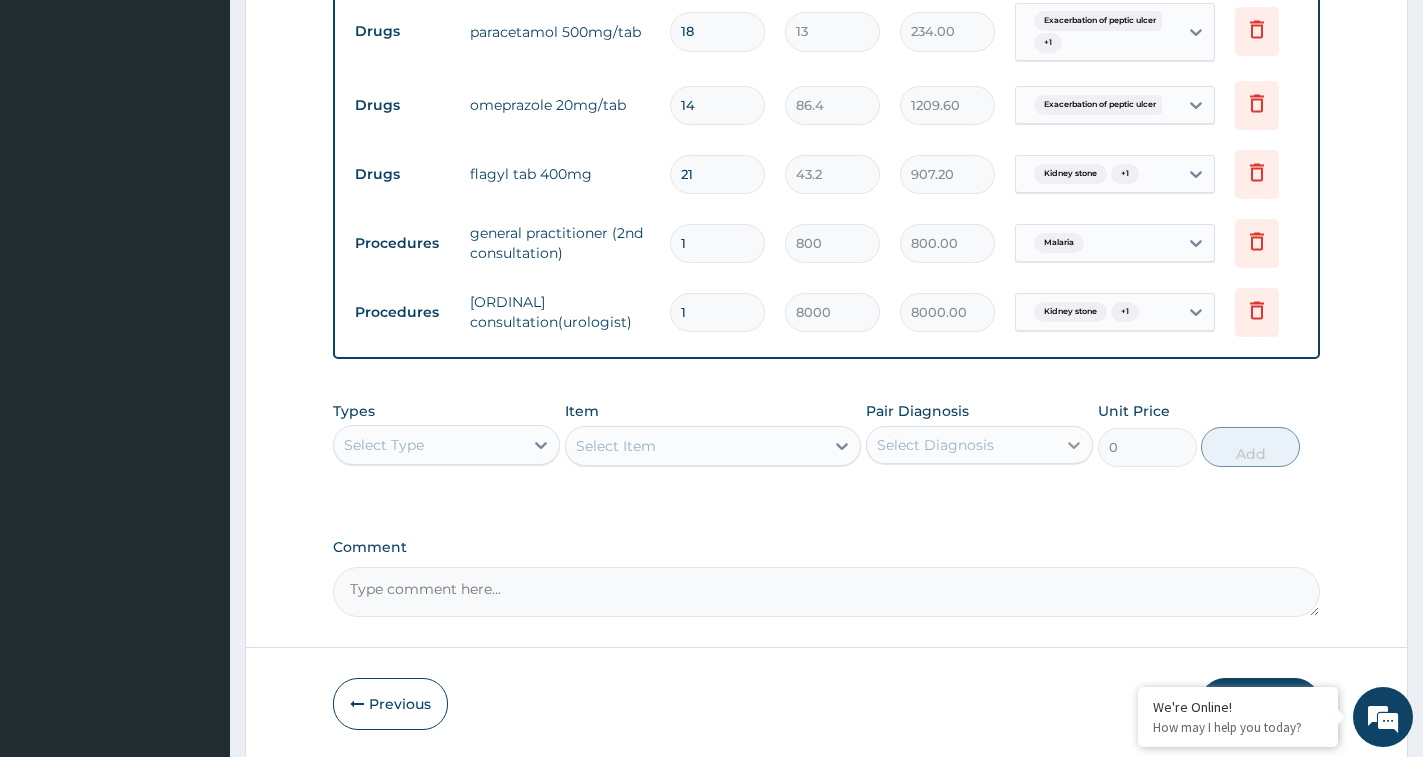 scroll, scrollTop: 1107, scrollLeft: 0, axis: vertical 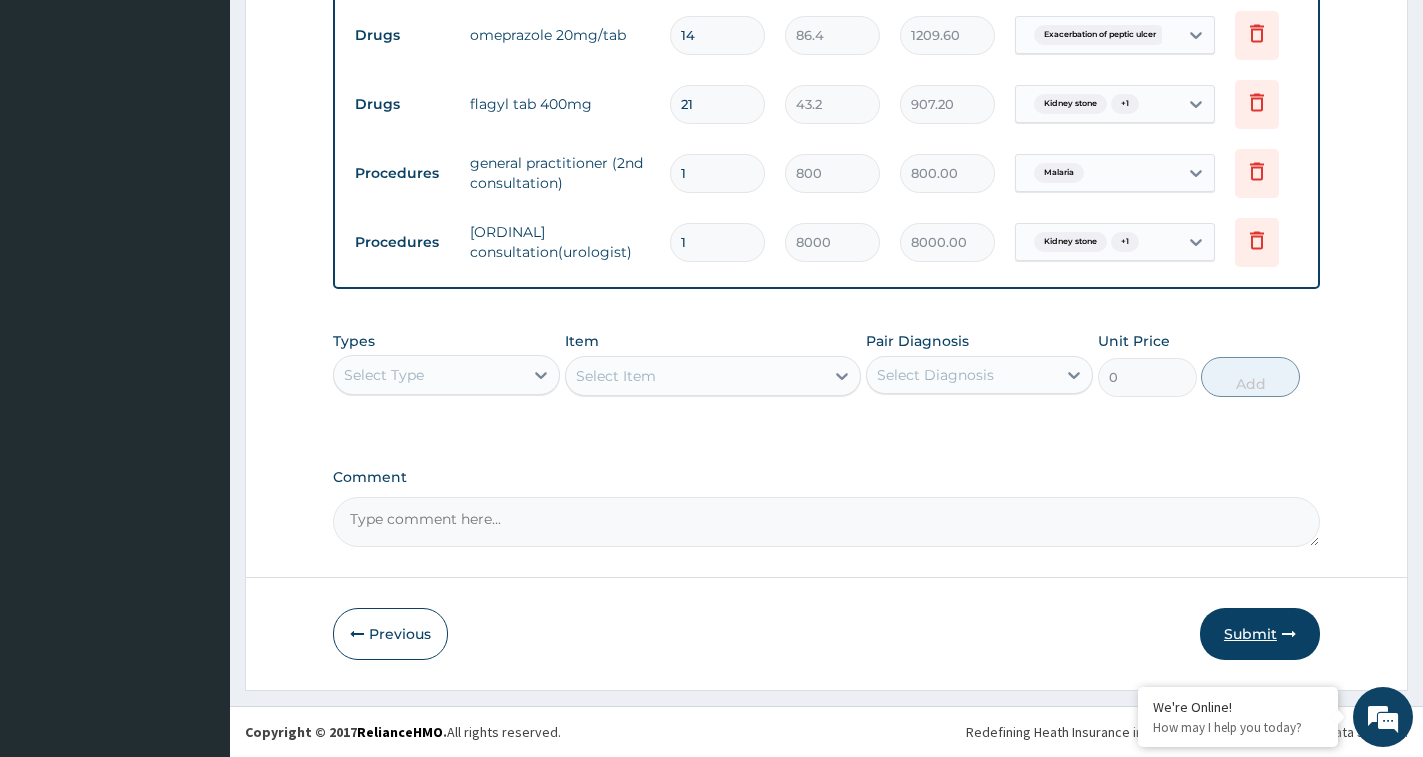 click on "Submit" at bounding box center (1260, 634) 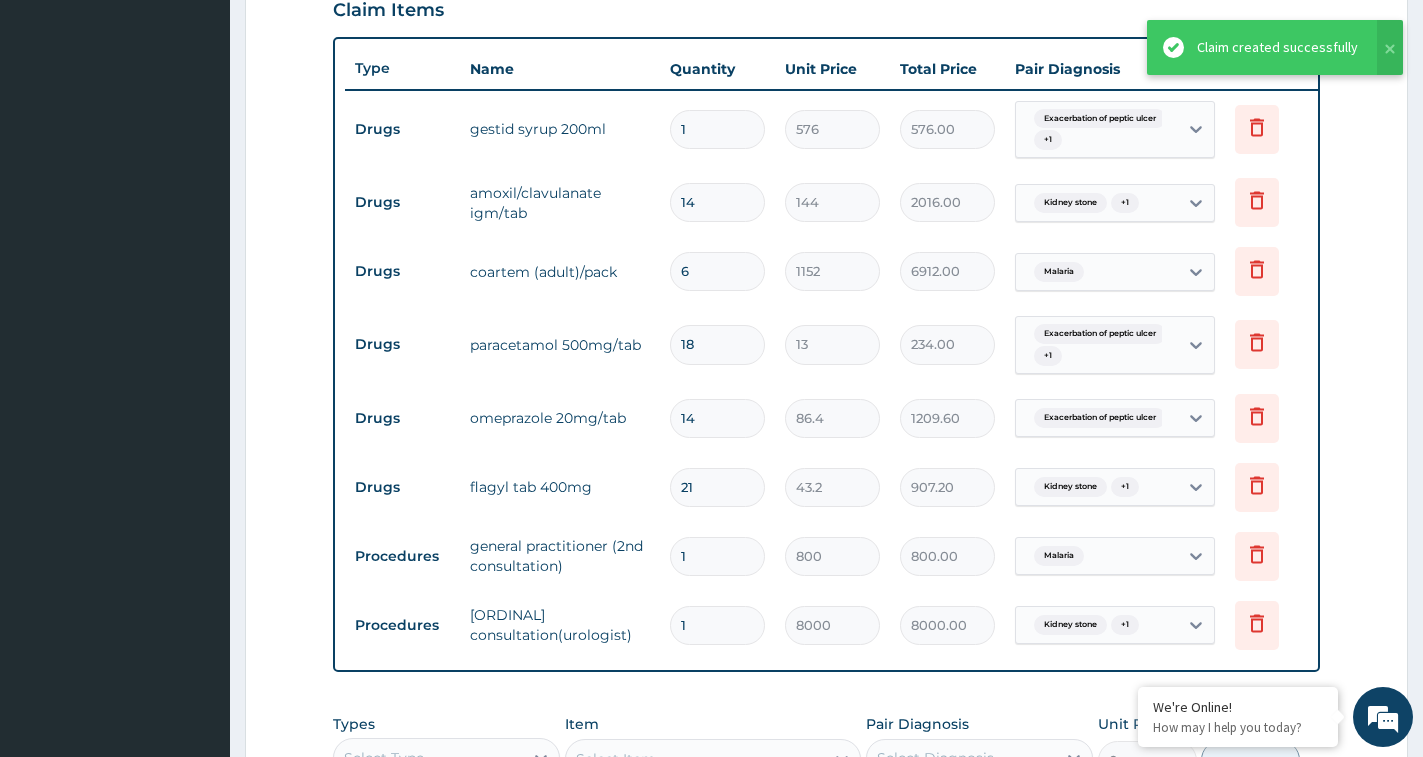 scroll, scrollTop: 429, scrollLeft: 0, axis: vertical 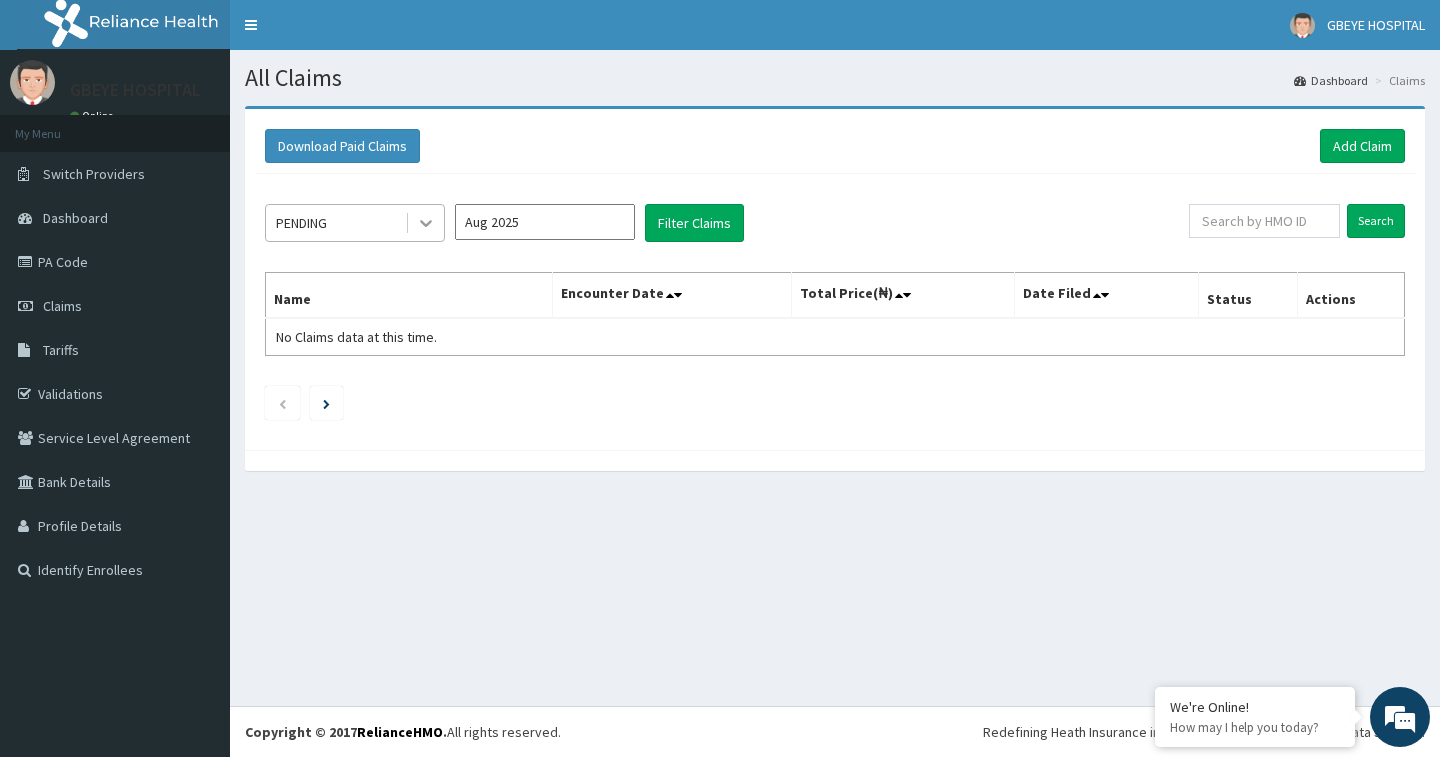click 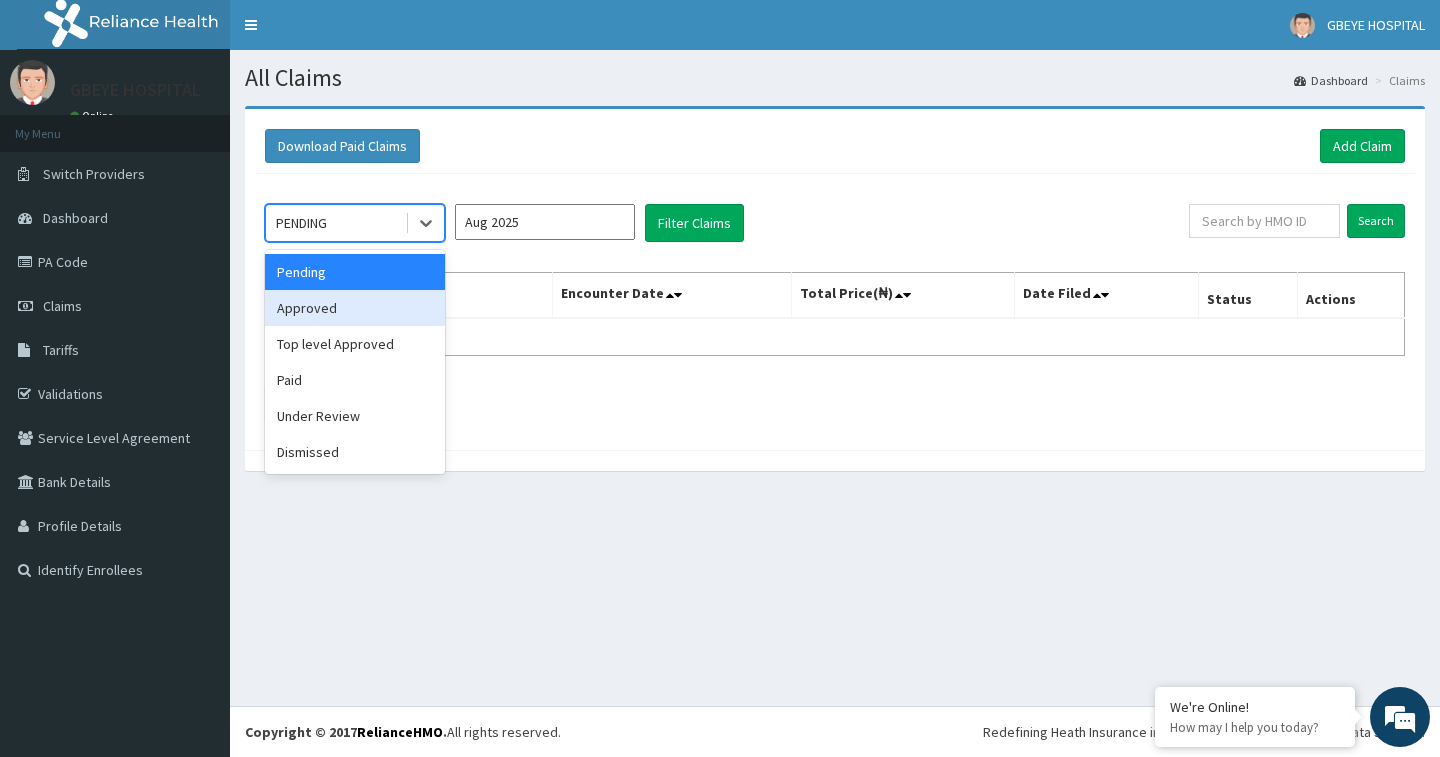 click on "Approved" at bounding box center (355, 308) 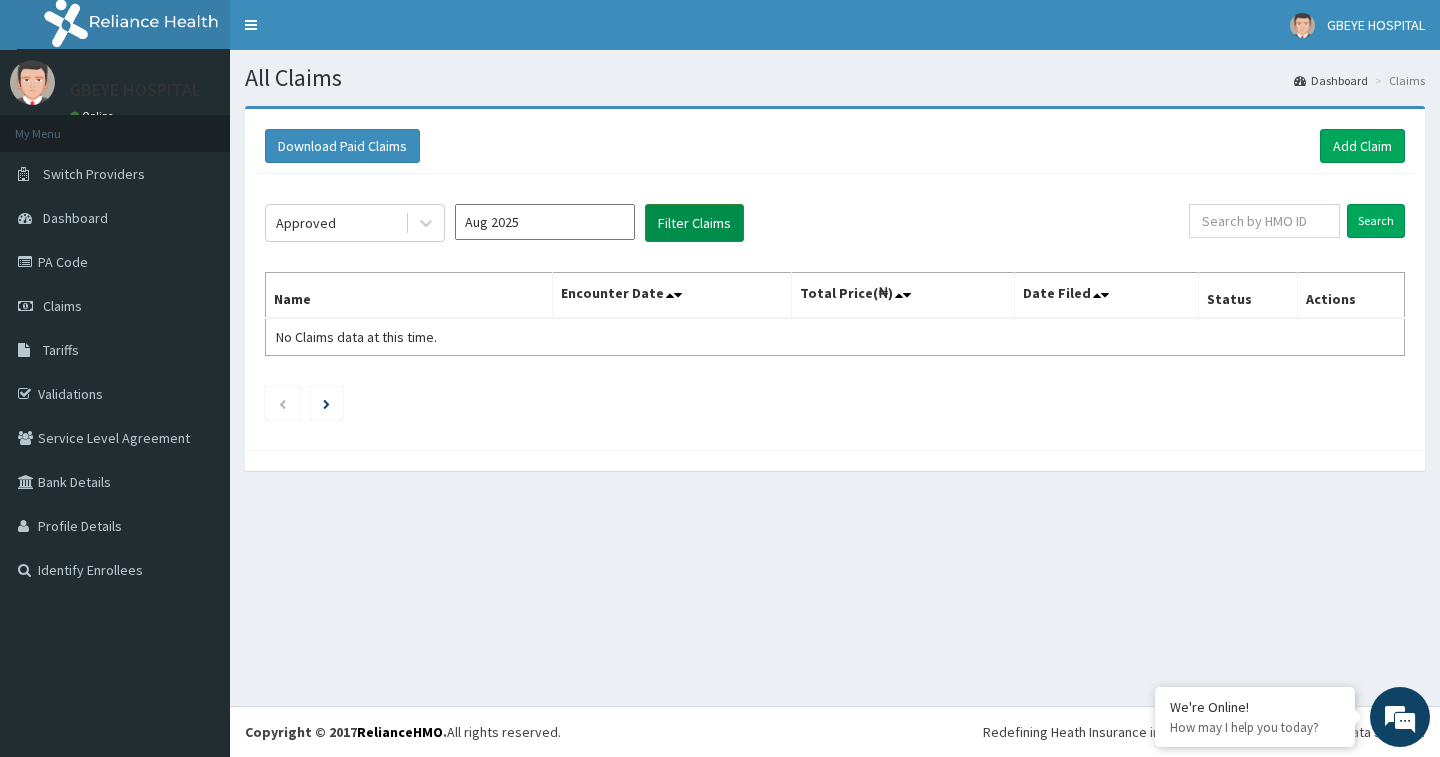 click on "Filter Claims" at bounding box center (694, 223) 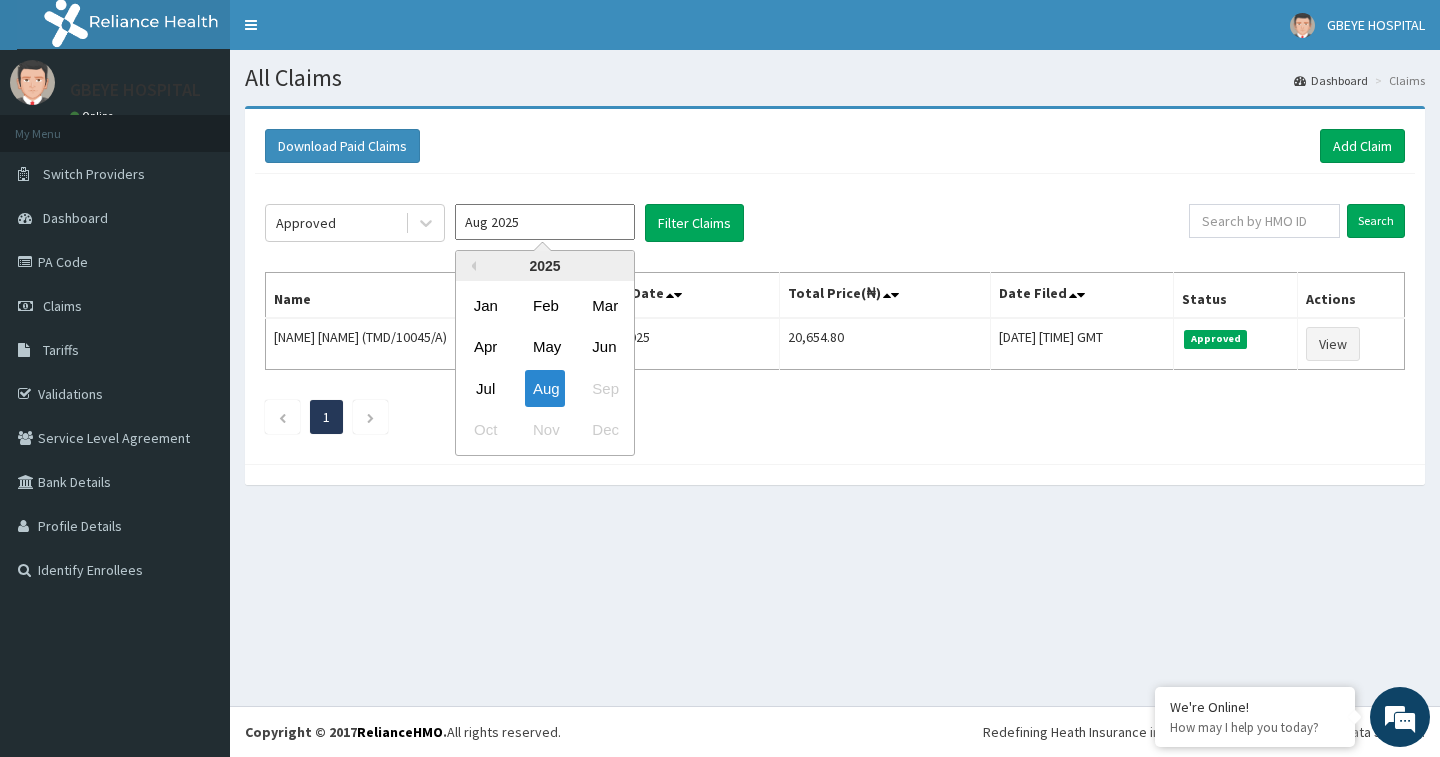 click on "Aug 2025" at bounding box center (545, 222) 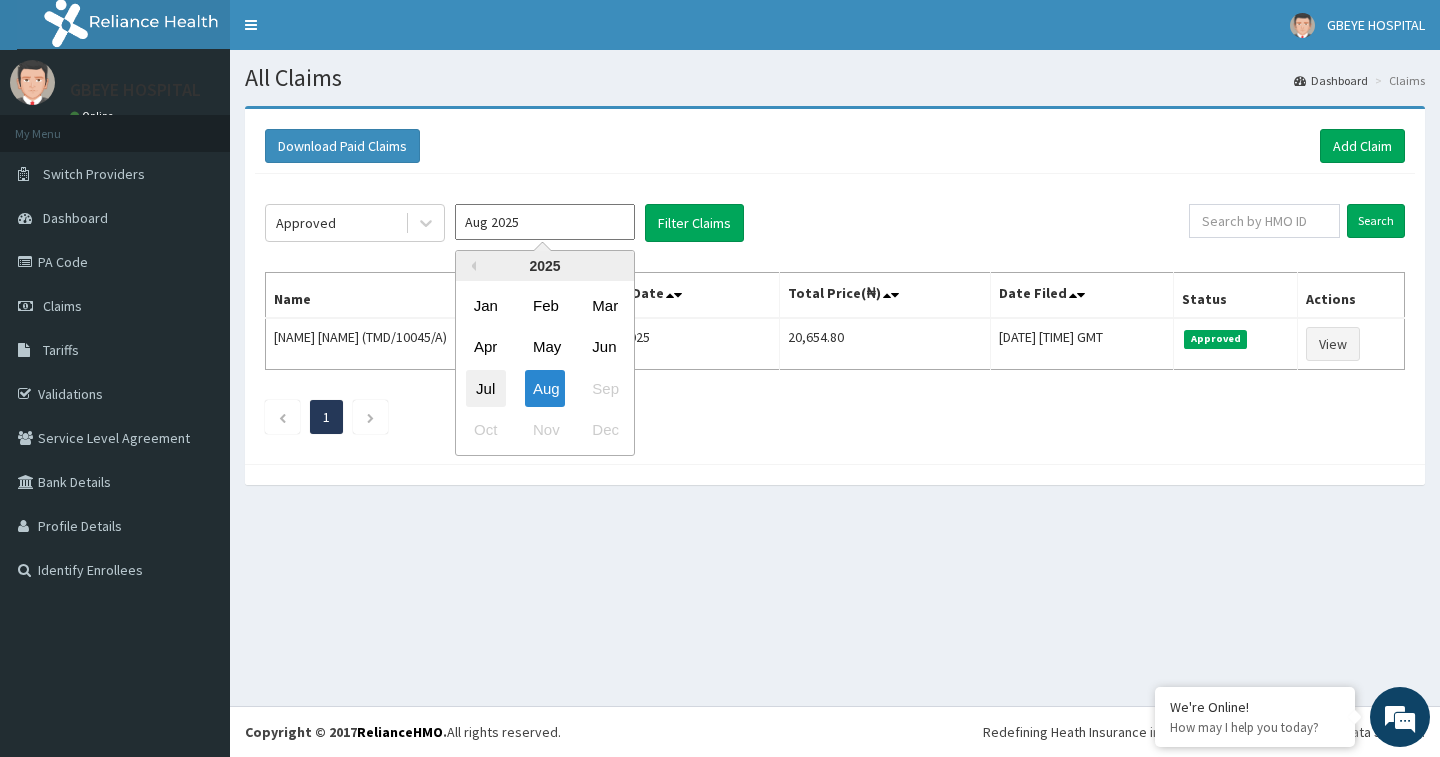 click on "Jul" at bounding box center [486, 388] 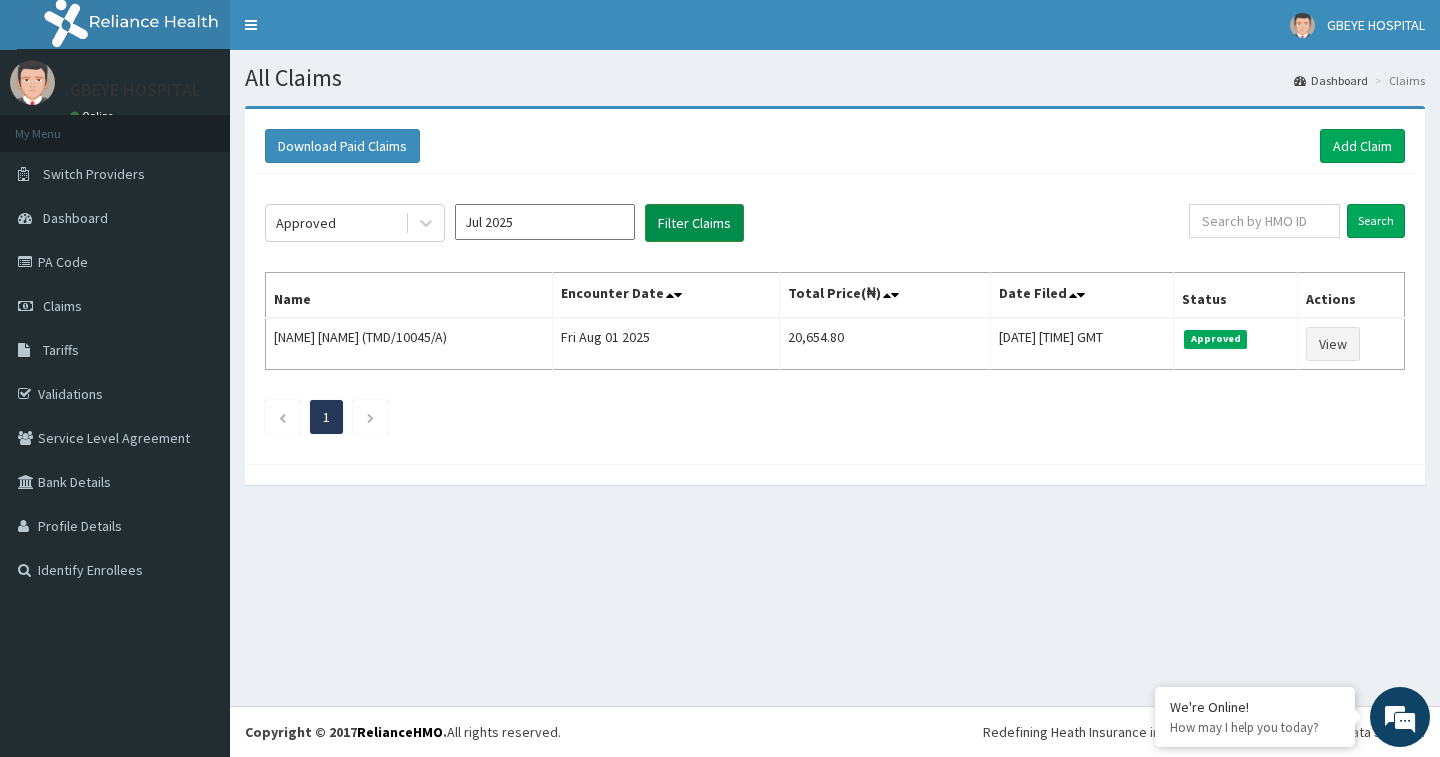 click on "Filter Claims" at bounding box center [694, 223] 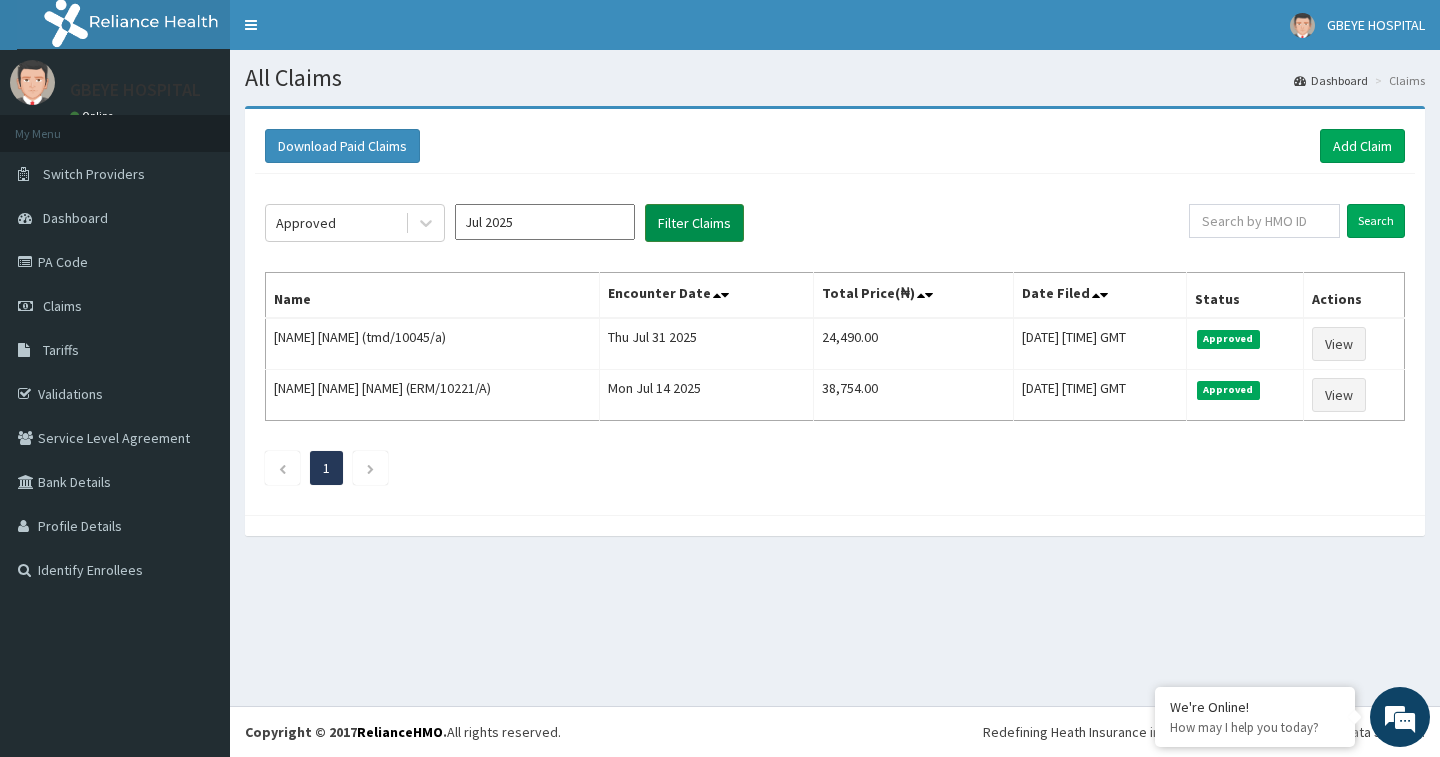 scroll, scrollTop: 0, scrollLeft: 0, axis: both 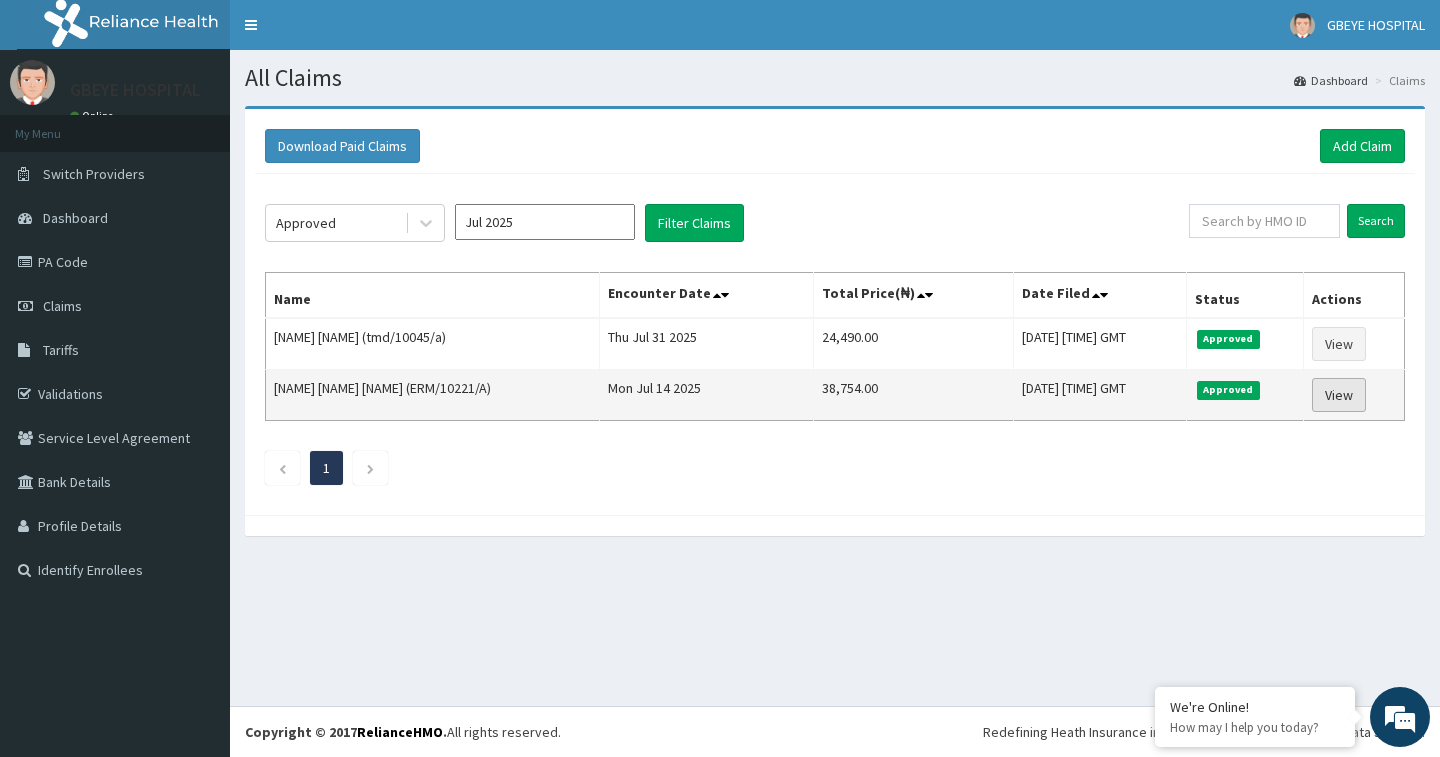 click on "View" at bounding box center (1339, 395) 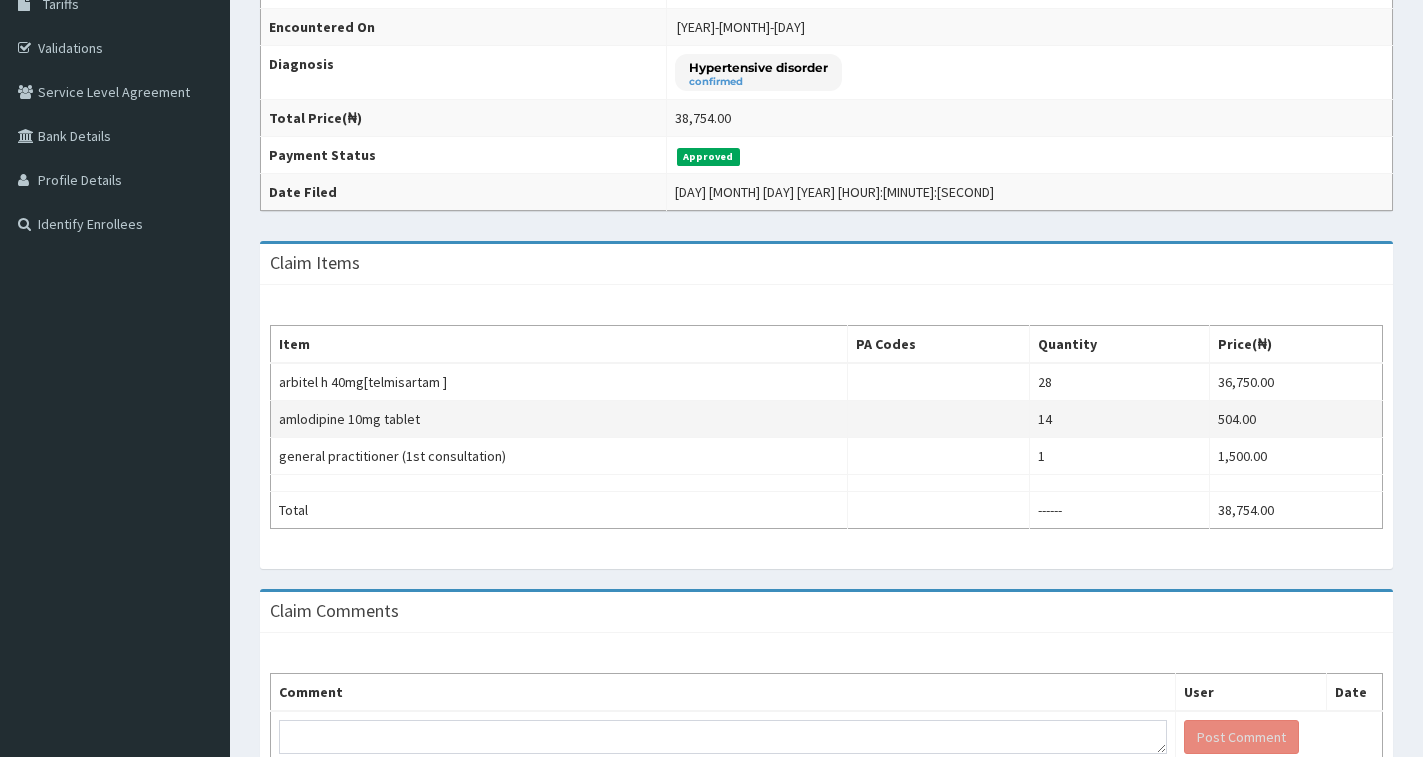 scroll, scrollTop: 463, scrollLeft: 0, axis: vertical 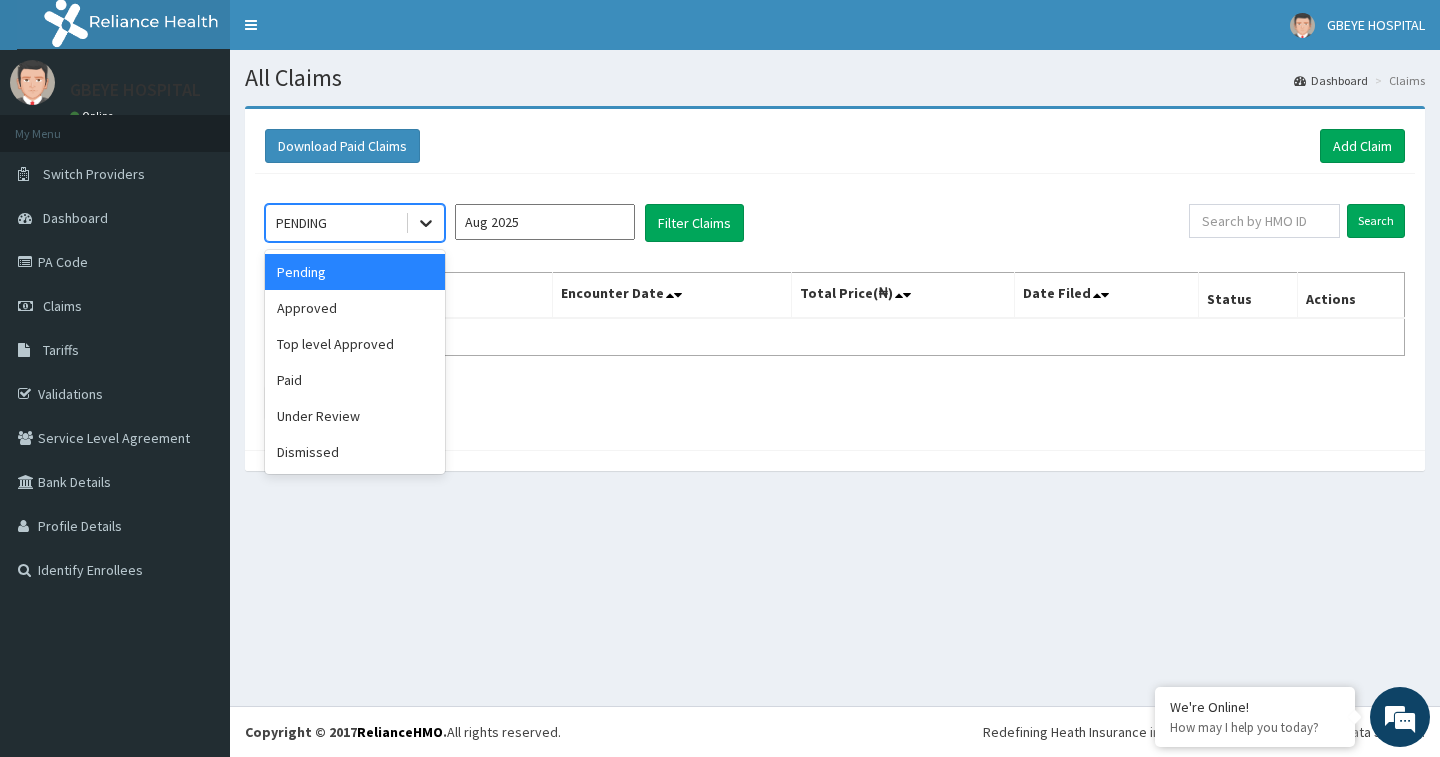 click 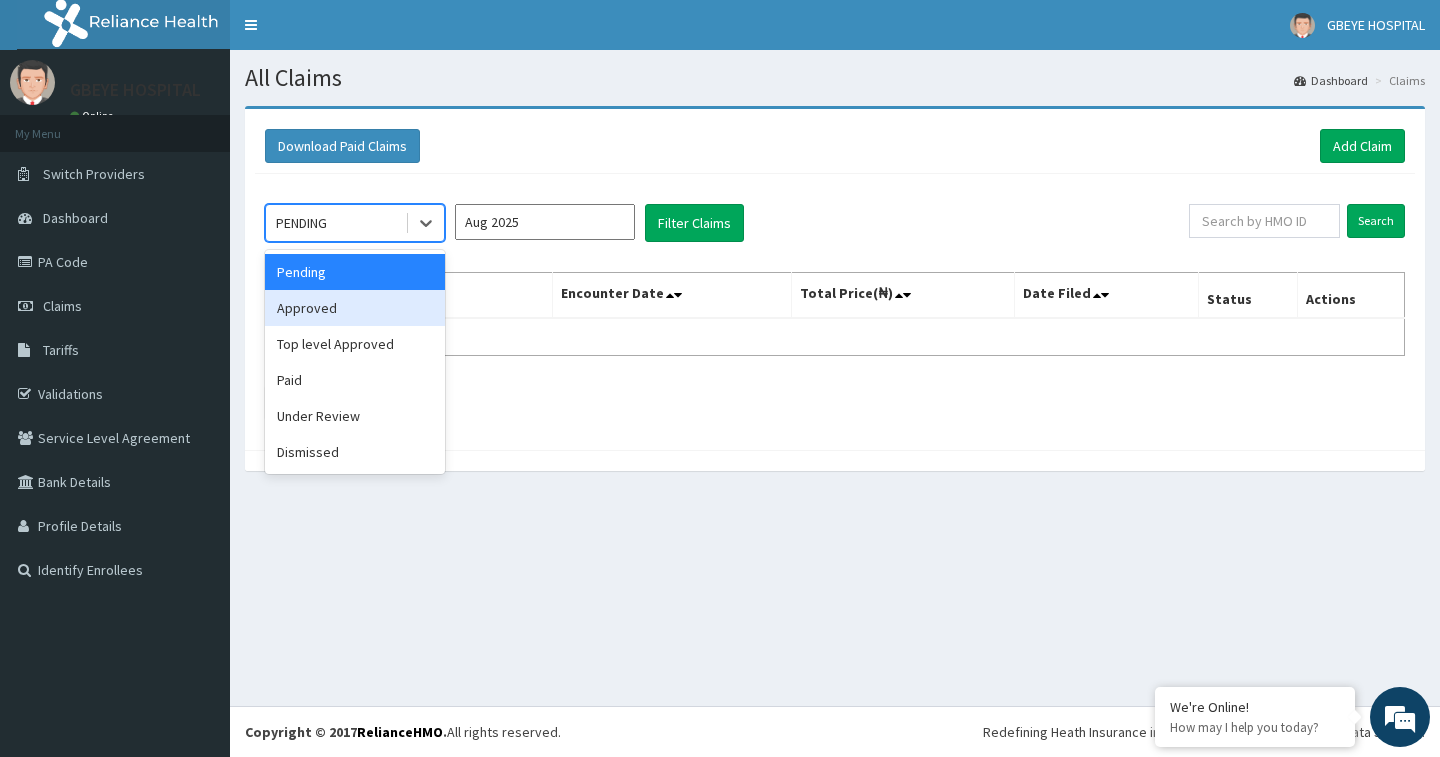 click on "Approved" at bounding box center [355, 308] 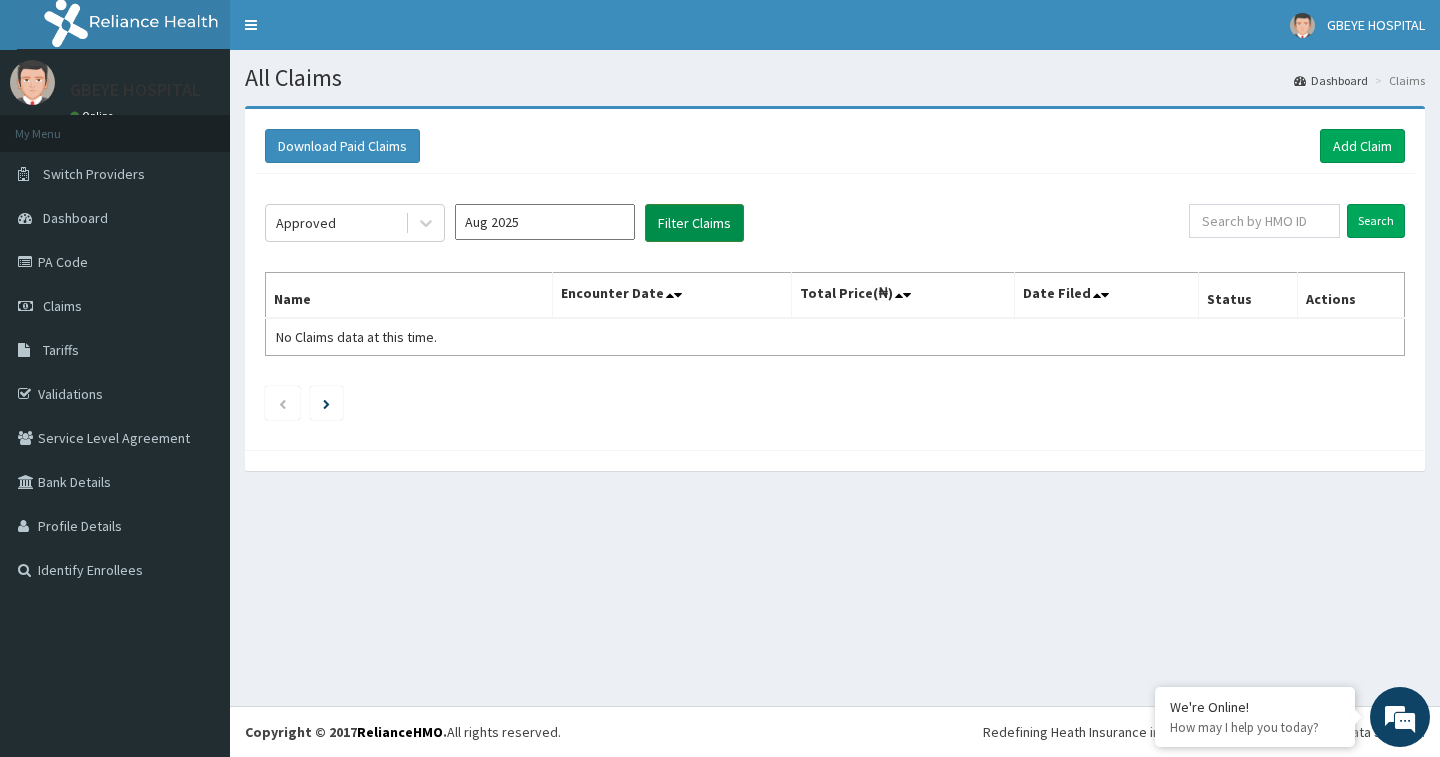 click on "Filter Claims" at bounding box center [694, 223] 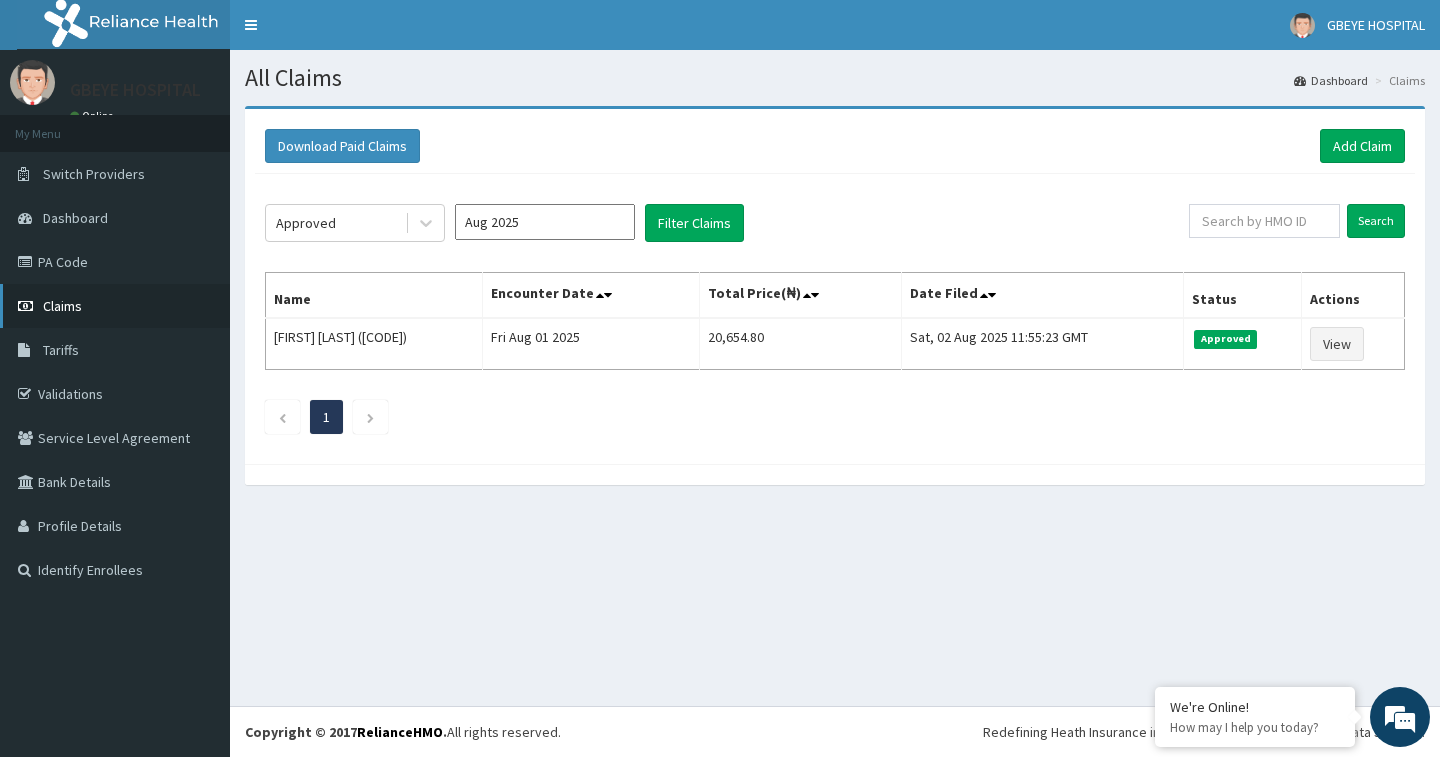 click on "Claims" at bounding box center [62, 306] 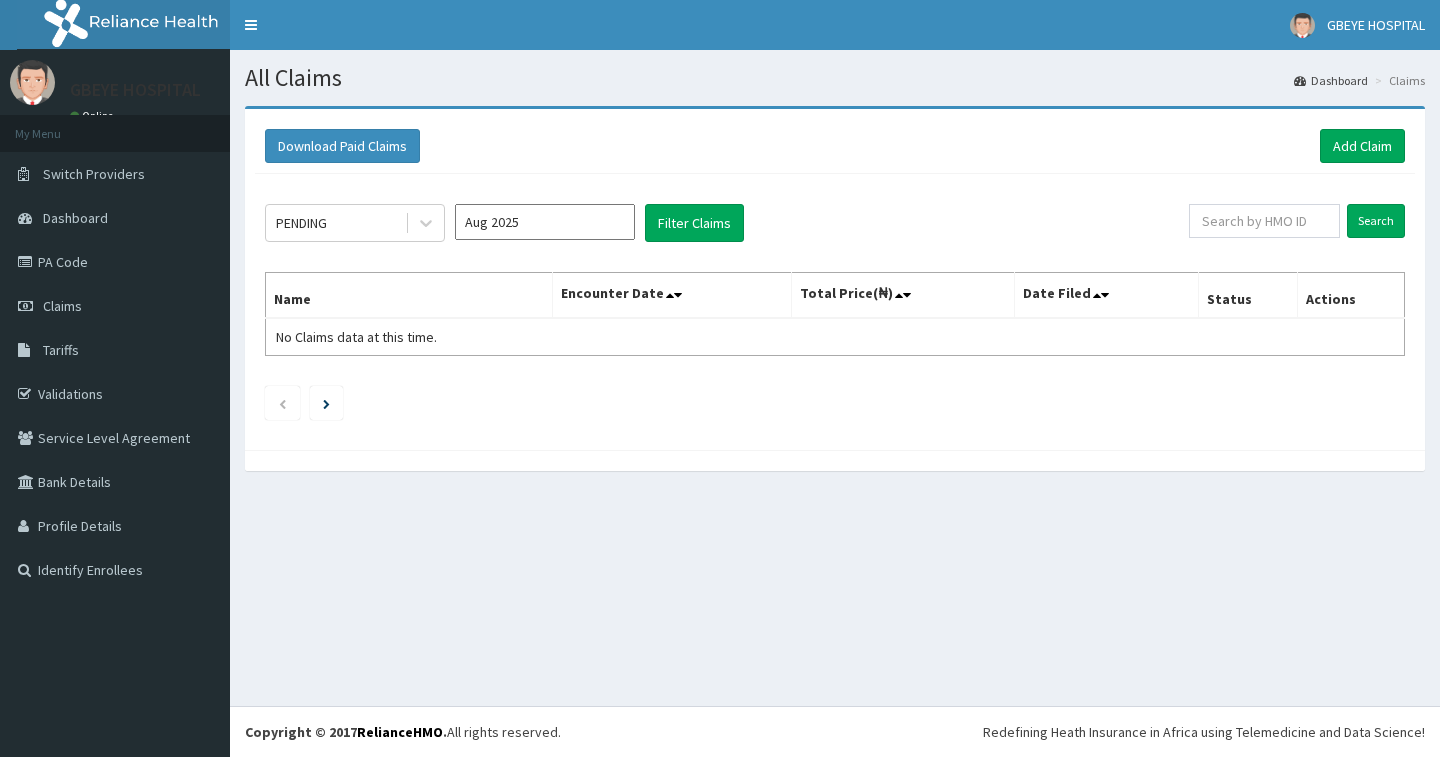 scroll, scrollTop: 0, scrollLeft: 0, axis: both 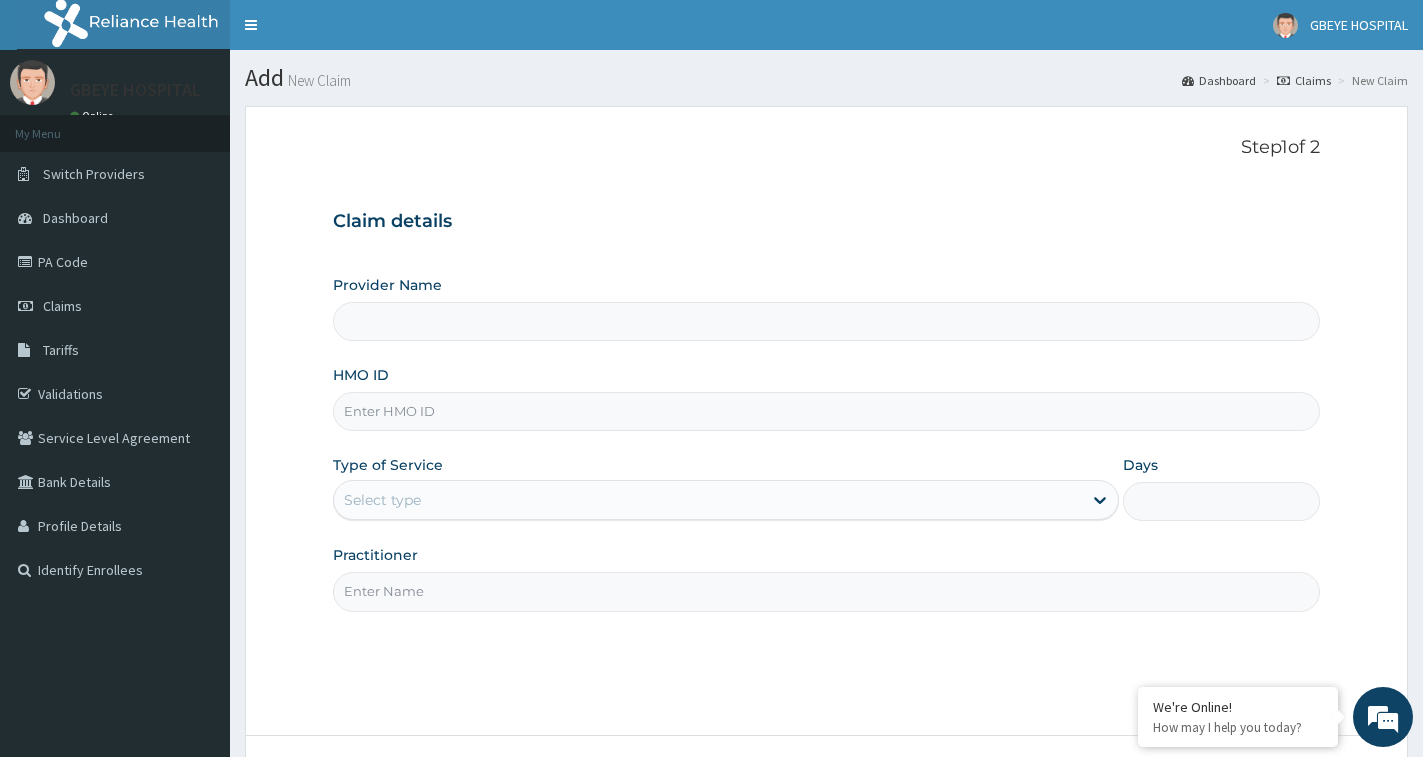 click on "HMO ID" at bounding box center (826, 411) 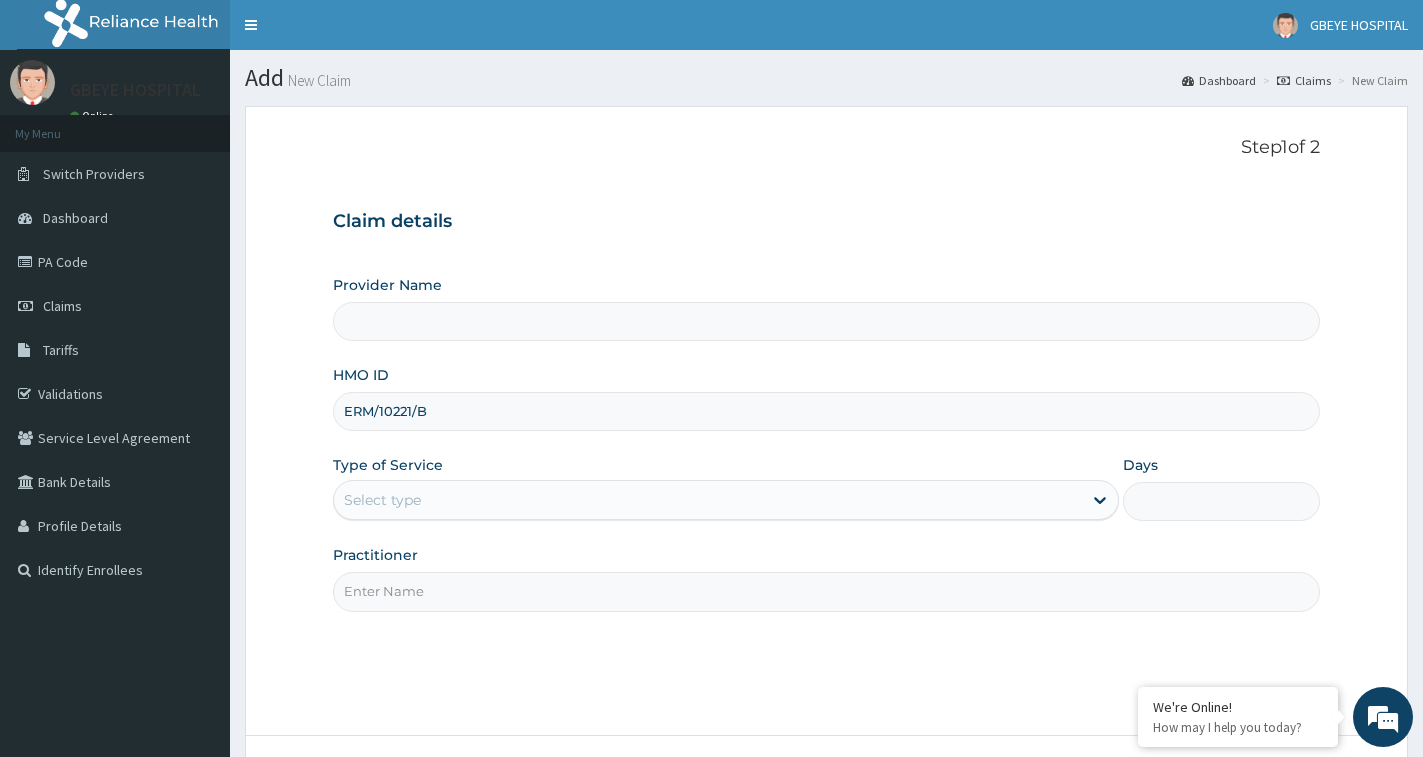 type on "GBEYE HOSPITAL ([CITY])" 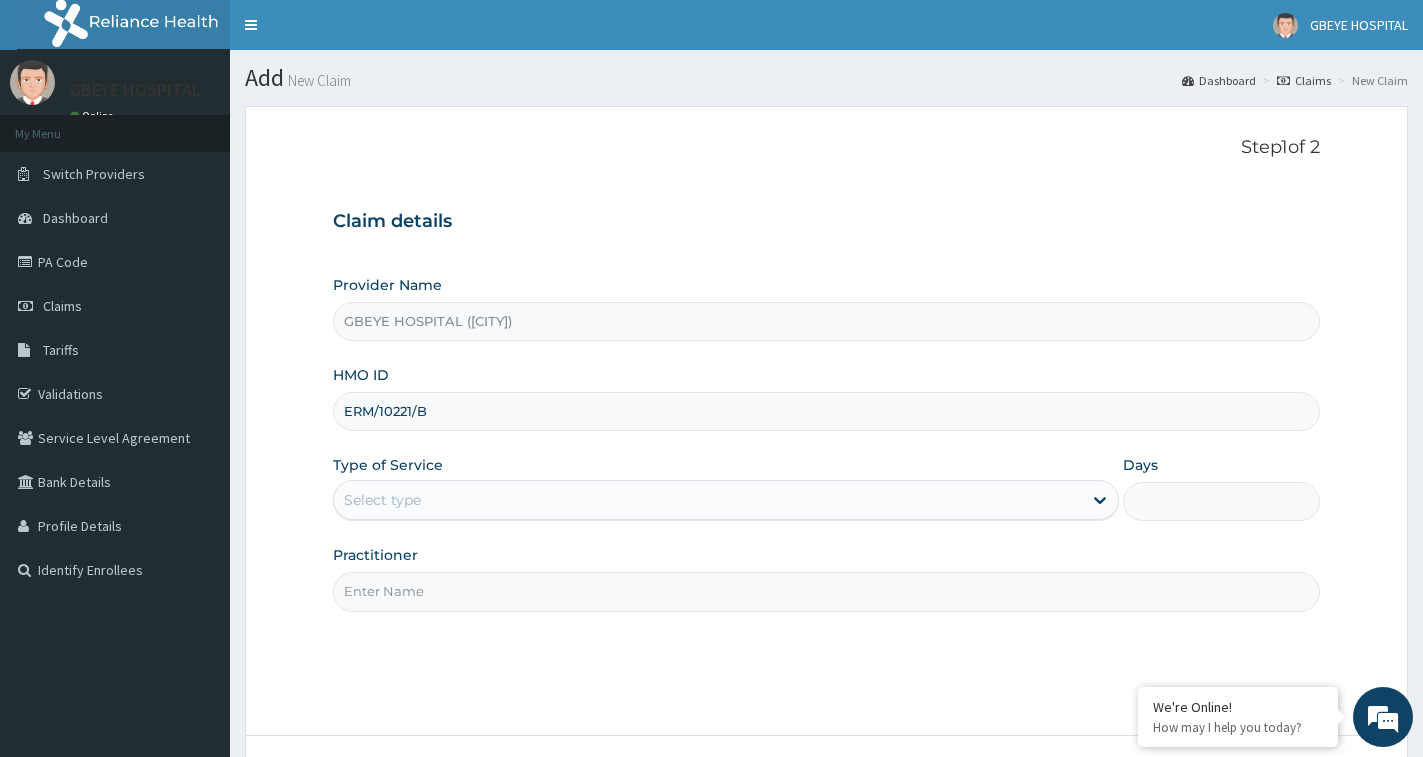 type on "ERM/10221/B" 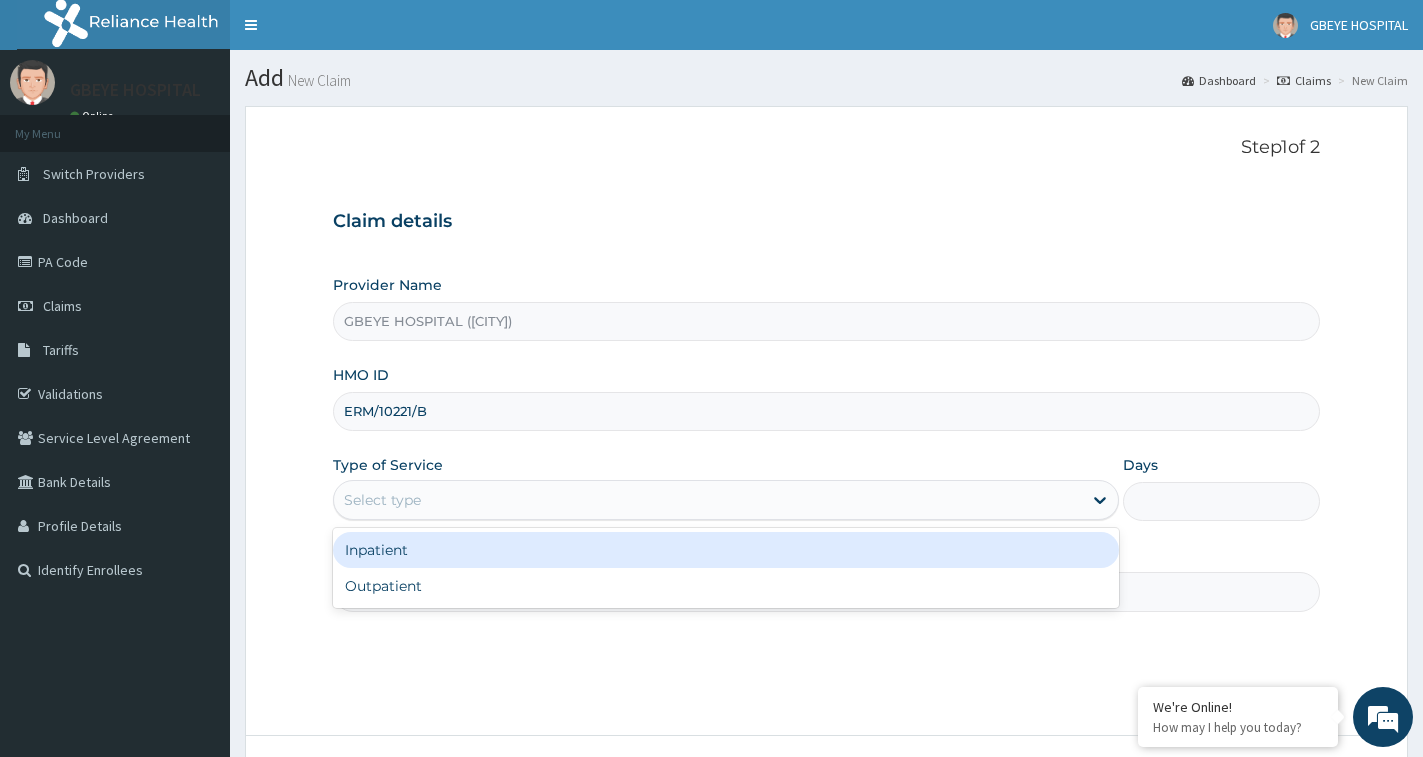 click on "Select type" at bounding box center (708, 500) 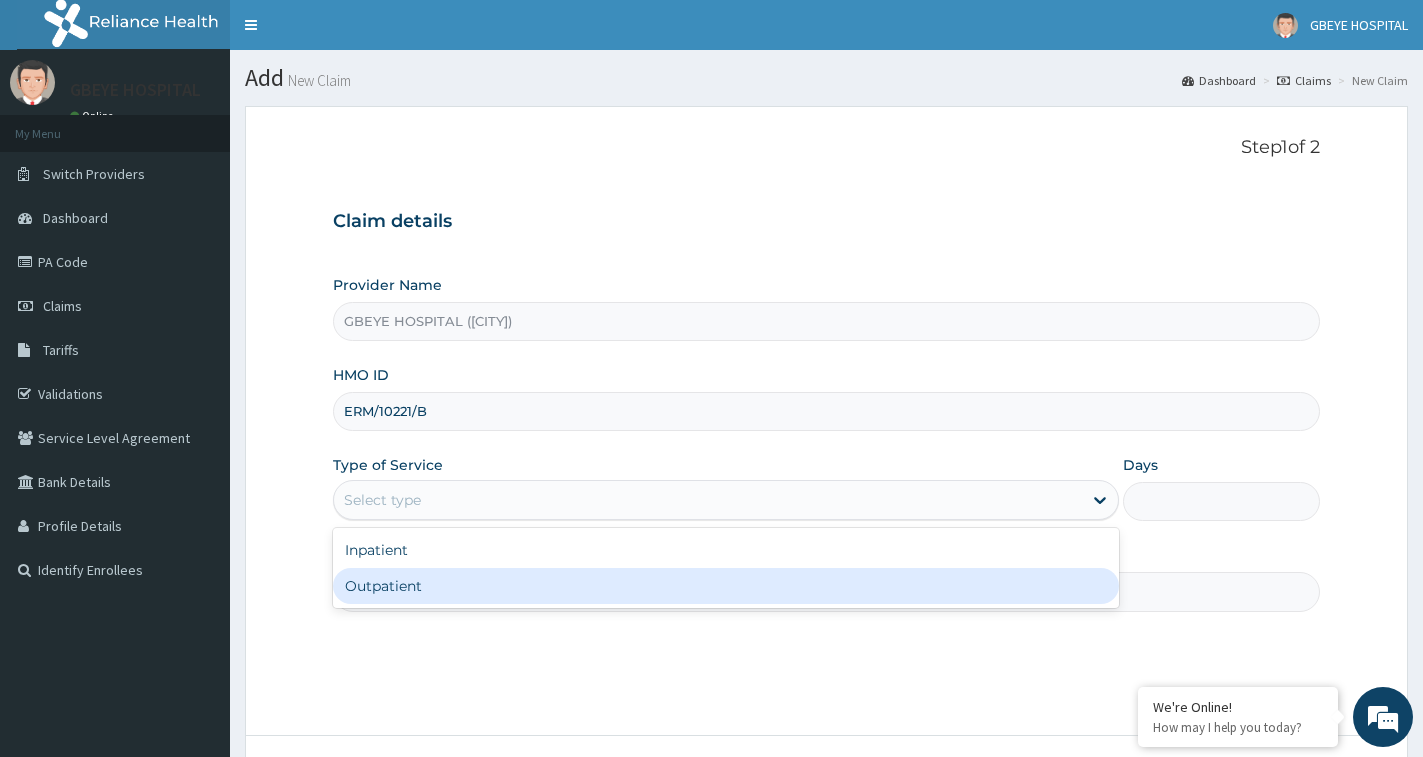 click on "Outpatient" at bounding box center [726, 586] 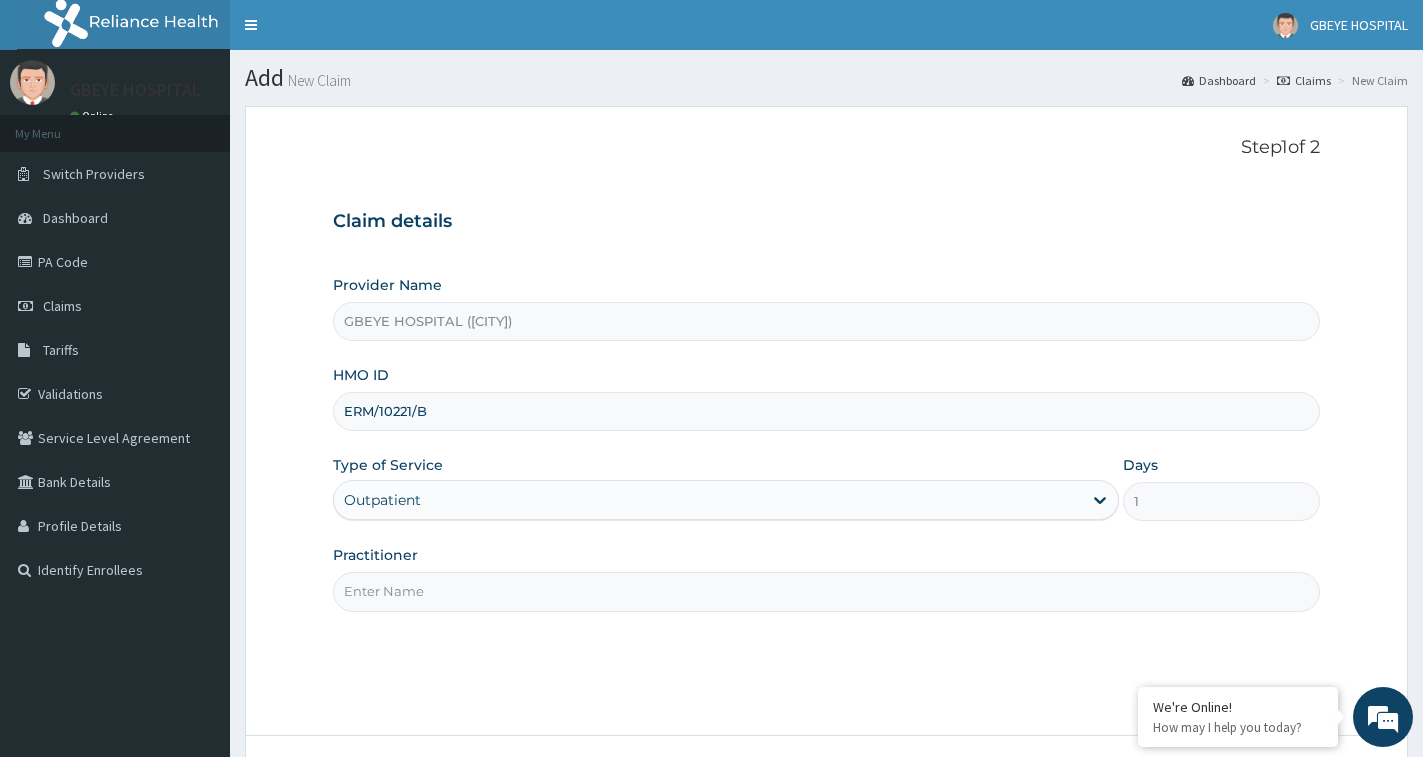 click on "Practitioner" at bounding box center [826, 591] 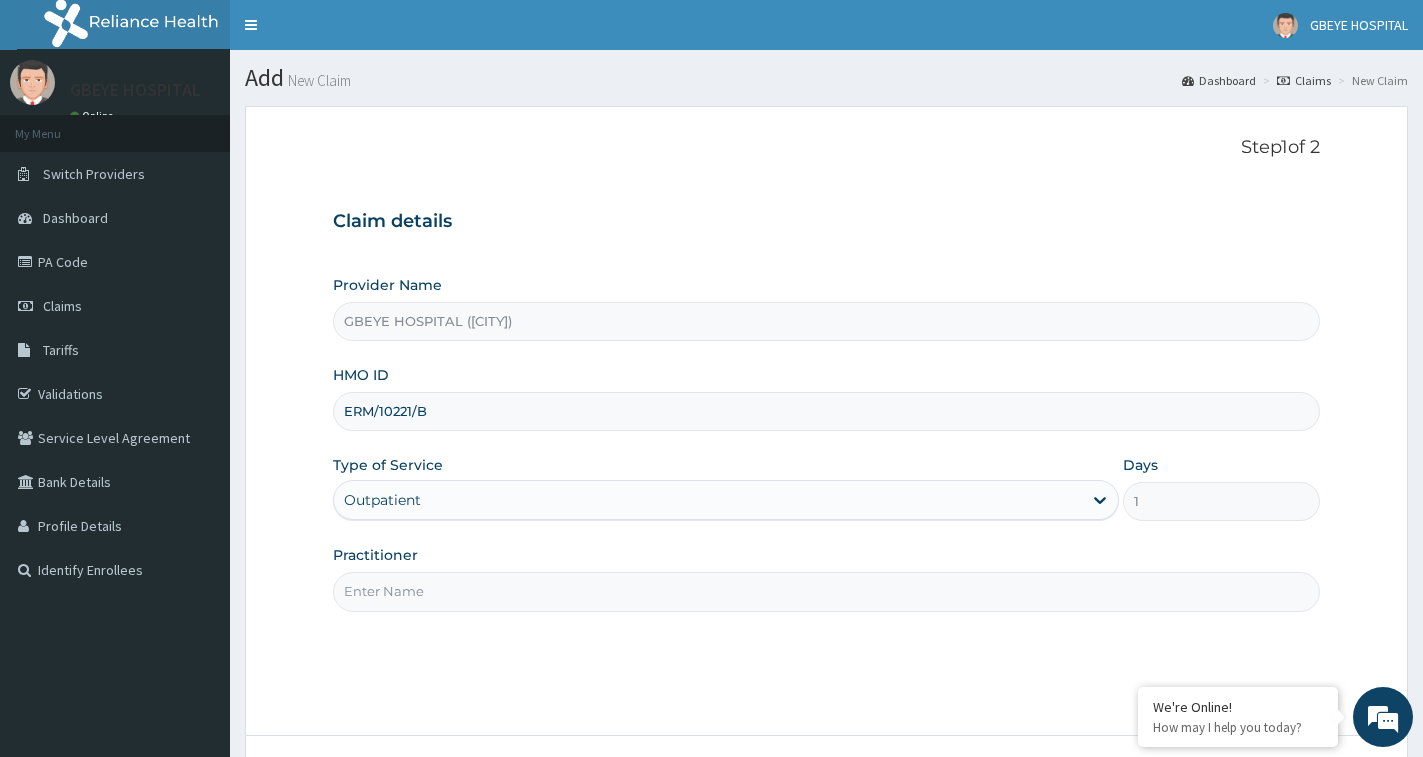 click on "Practitioner" at bounding box center (826, 591) 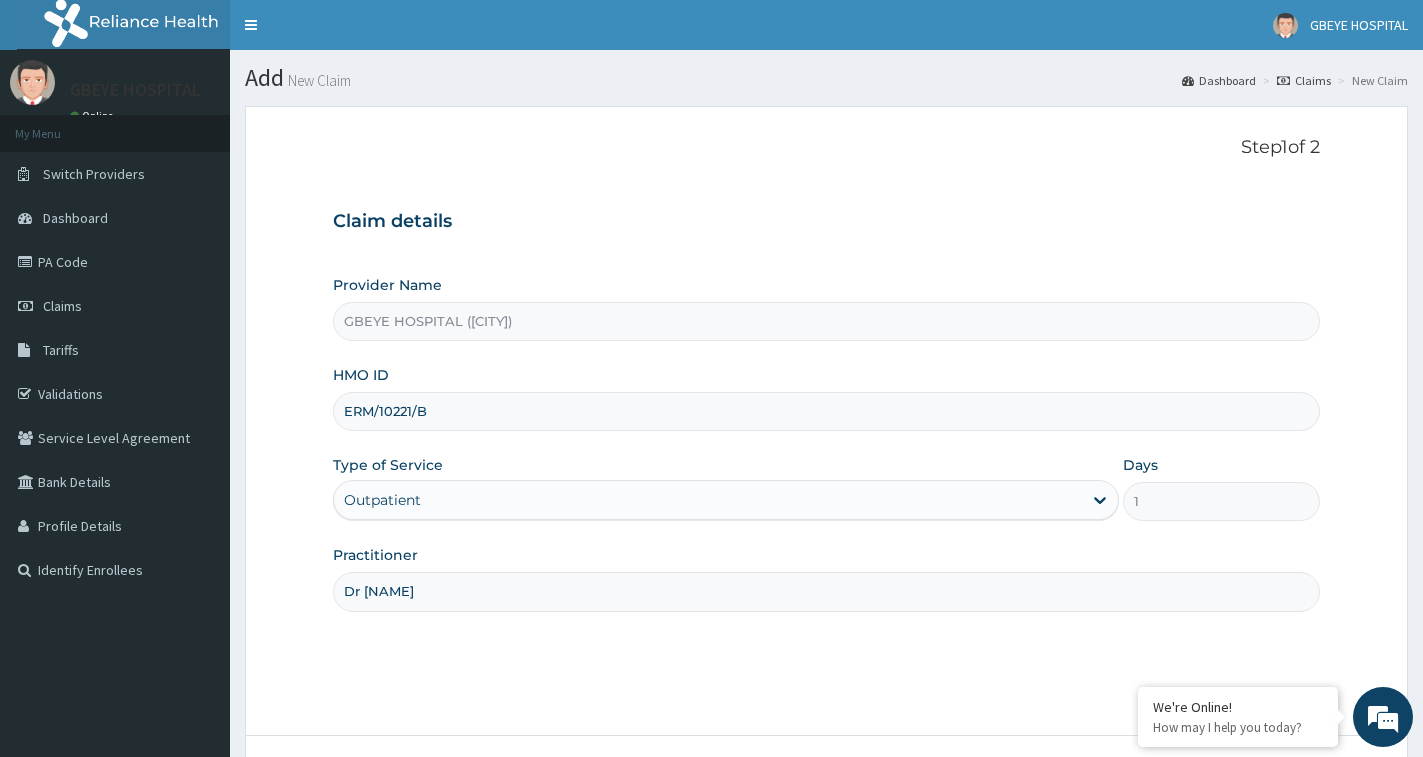 scroll, scrollTop: 0, scrollLeft: 0, axis: both 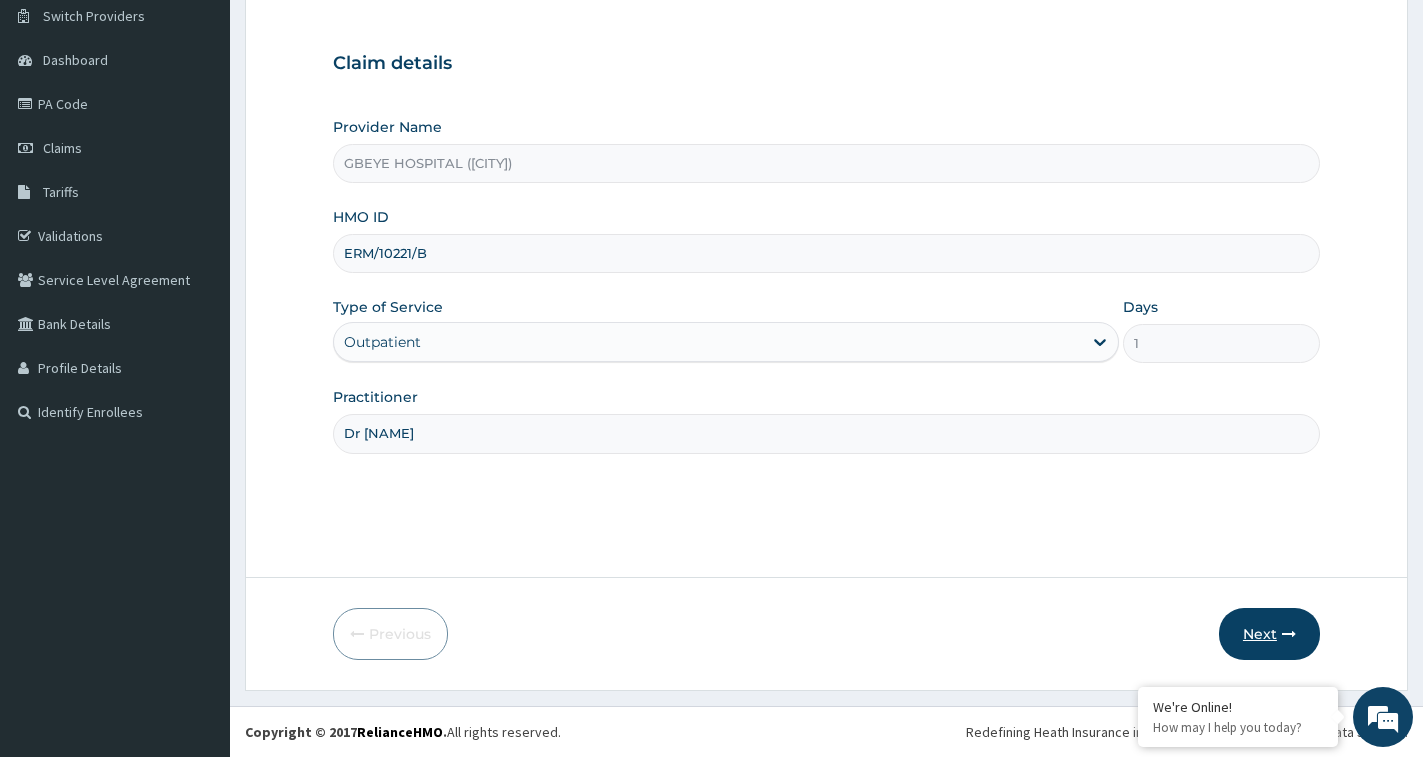 type on "Dr [NAME]" 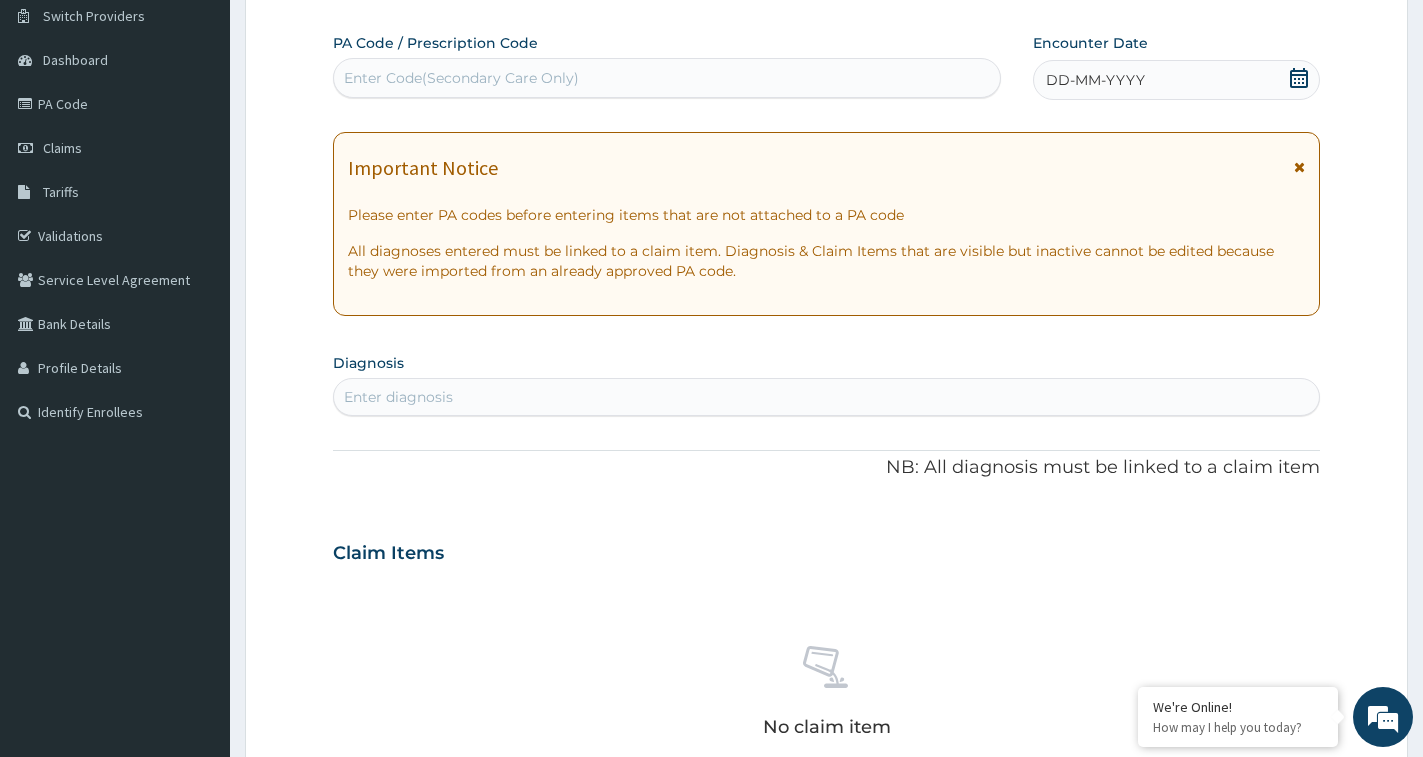 click on "PA Code / Prescription Code Enter Code(Secondary Care Only)" at bounding box center (667, 65) 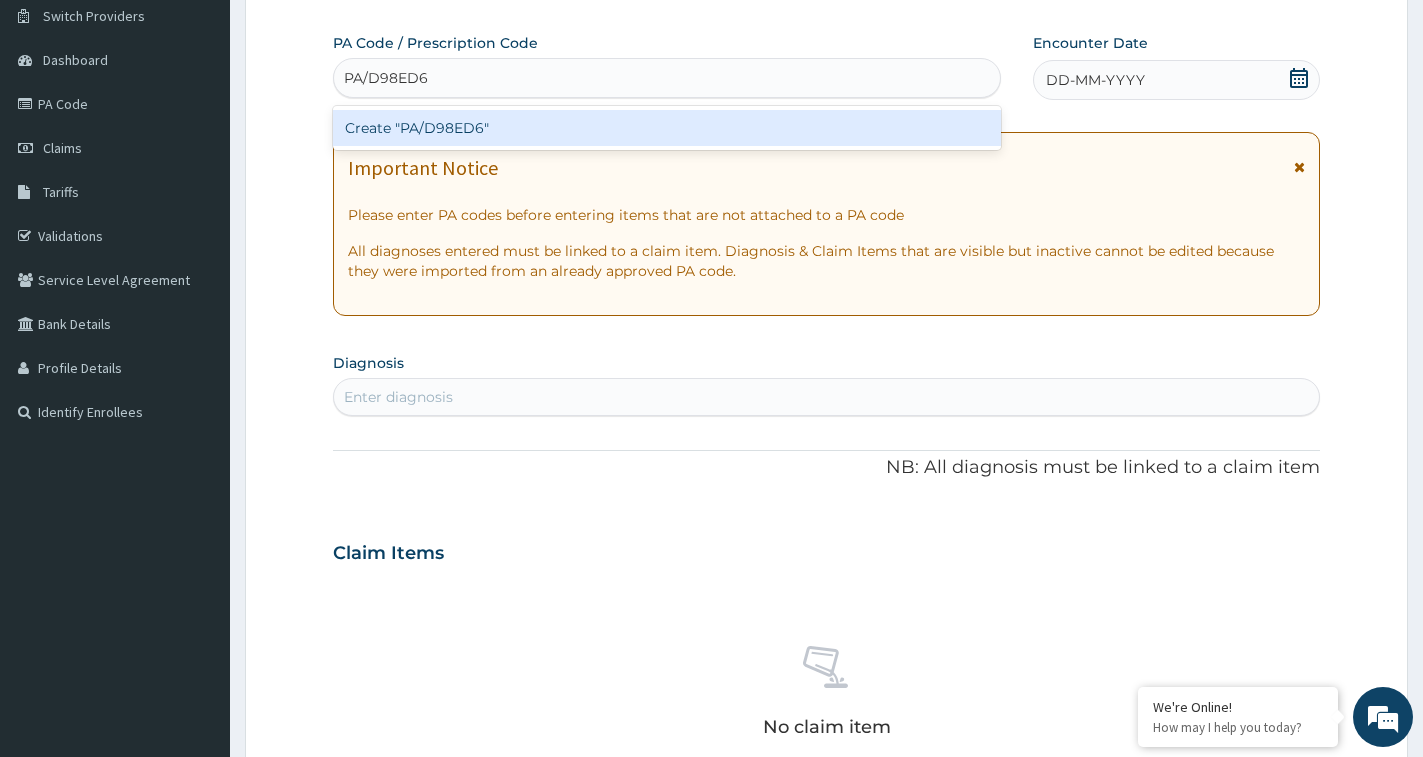 type on "PA/D98ED6" 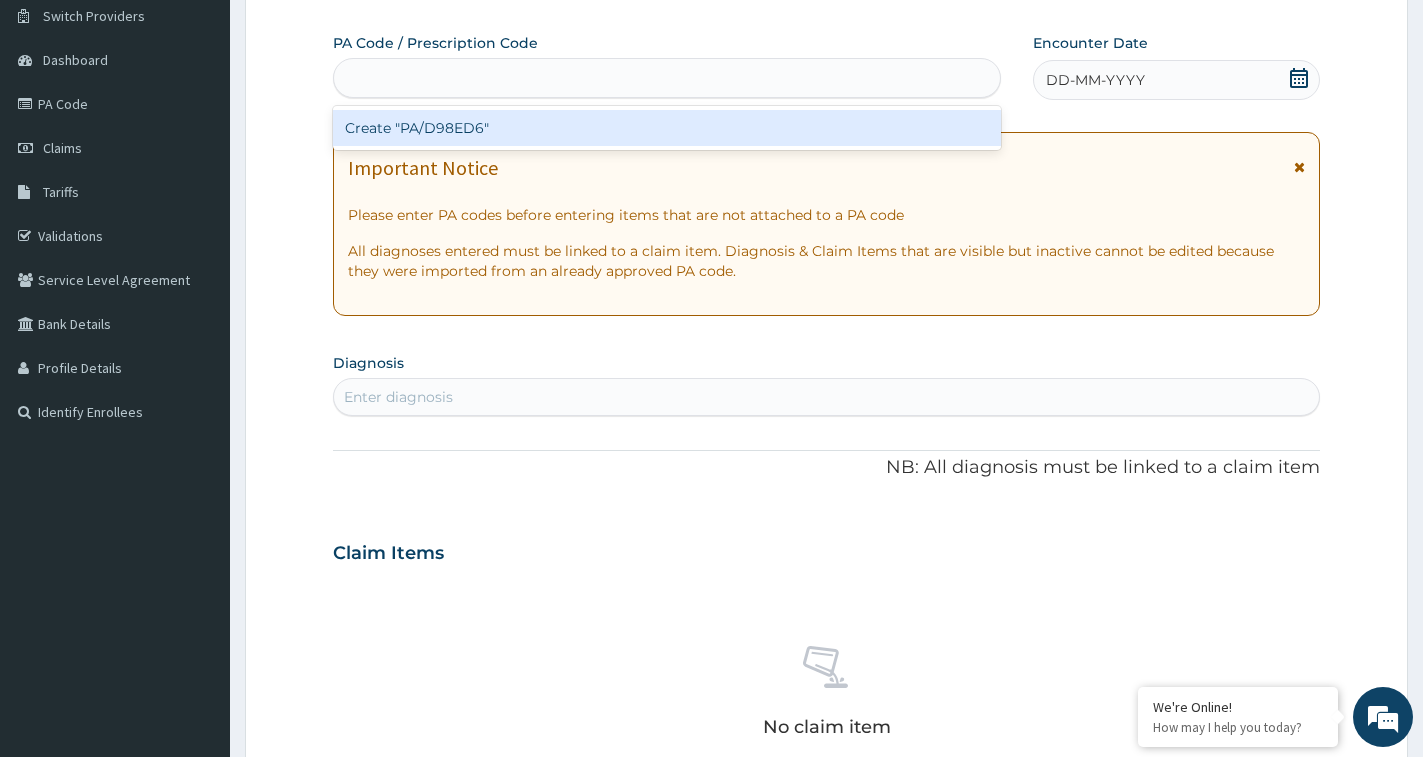 click on "PA Code / Prescription Code option Create "PA/D98ED6" focused, 1 of 1. 1 result available for search term PA/D98ED6. Use Up and Down to choose options, press Enter to select the currently focused option, press Escape to exit the menu, press Tab to select the option and exit the menu. PA/D98ED6 Create "PA/D98ED6" Encounter Date DD-MM-YYYY Important Notice Please enter PA codes before entering items that are not attached to a PA code   All diagnoses entered must be linked to a claim item. Diagnosis & Claim Items that are visible but inactive cannot be edited because they were imported from an already approved PA code. Diagnosis Enter diagnosis NB: All diagnosis must be linked to a claim item Claim Items No claim item Types Select Type Item Select Item Pair Diagnosis Select Diagnosis Unit Price 0 Add Comment" at bounding box center (826, 550) 